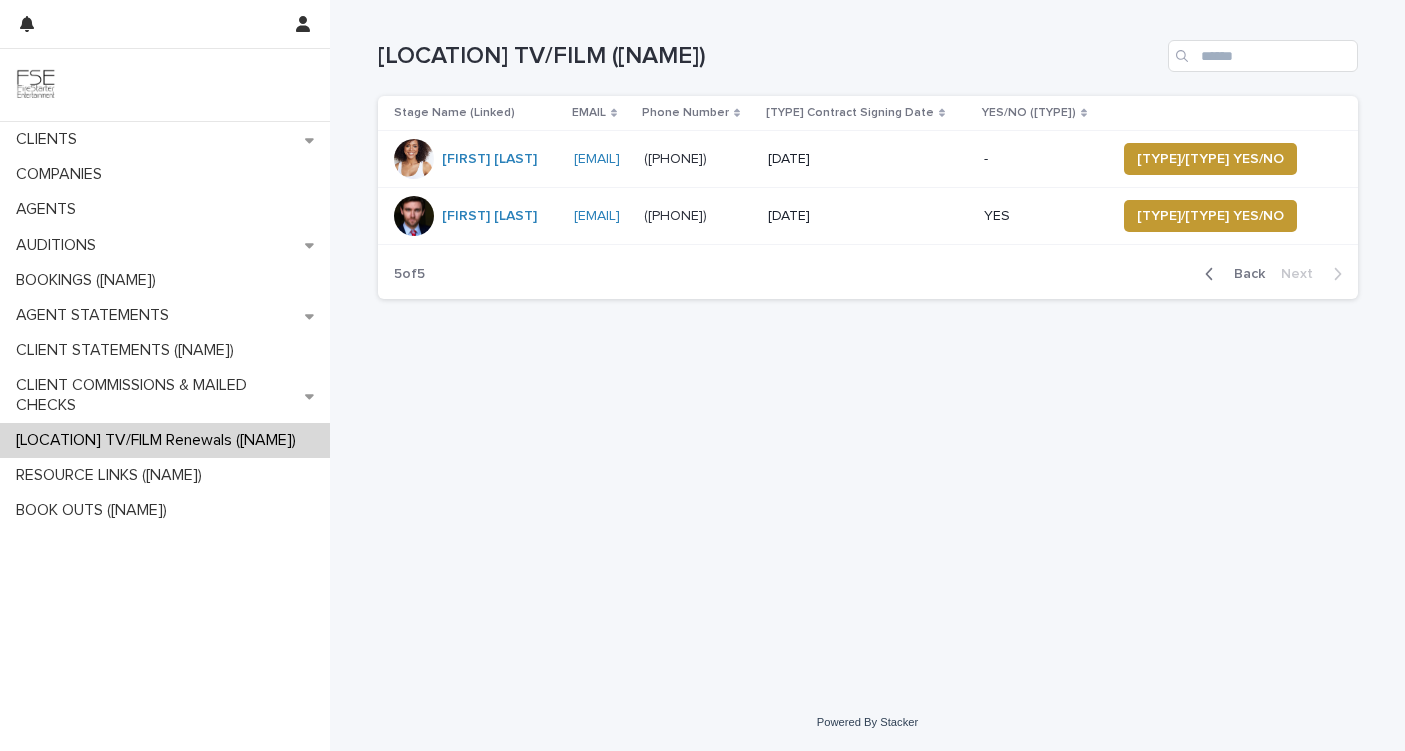 scroll, scrollTop: 0, scrollLeft: 0, axis: both 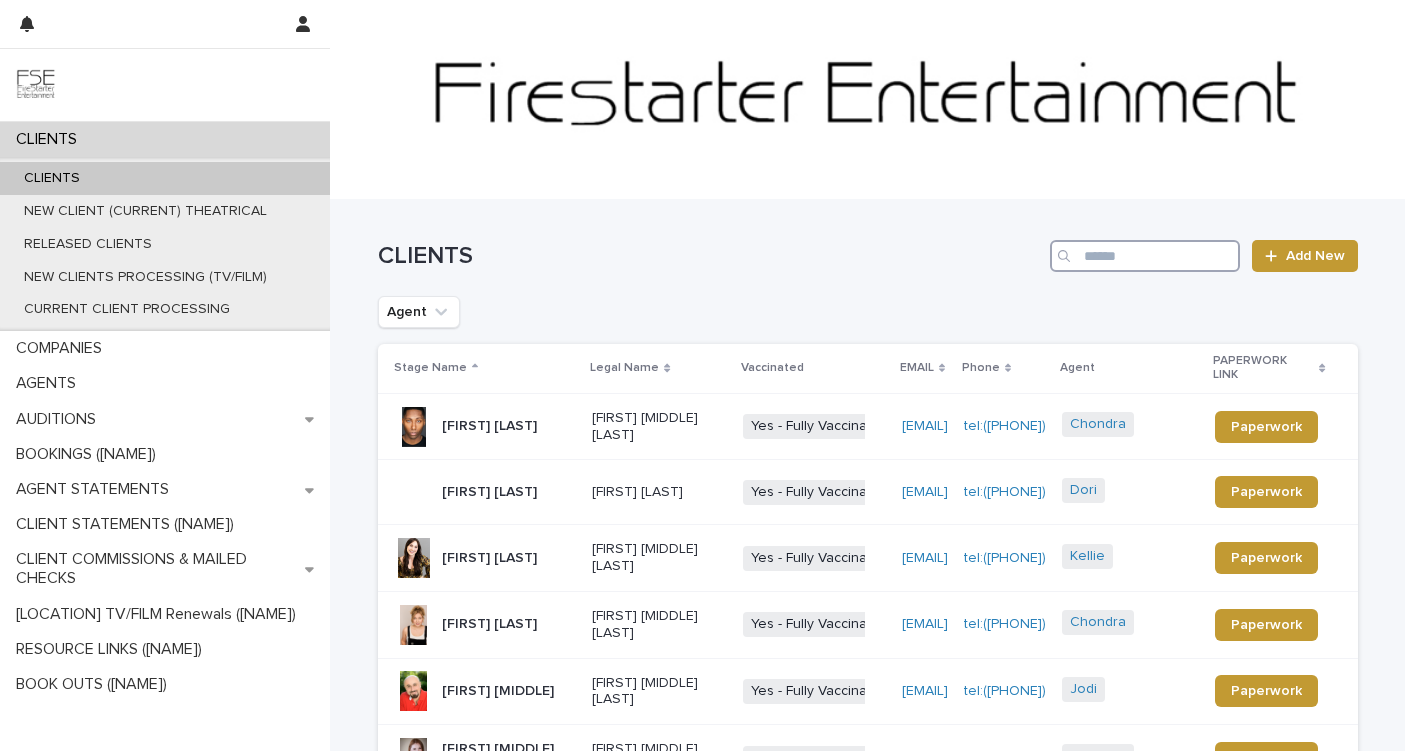 click at bounding box center [1145, 256] 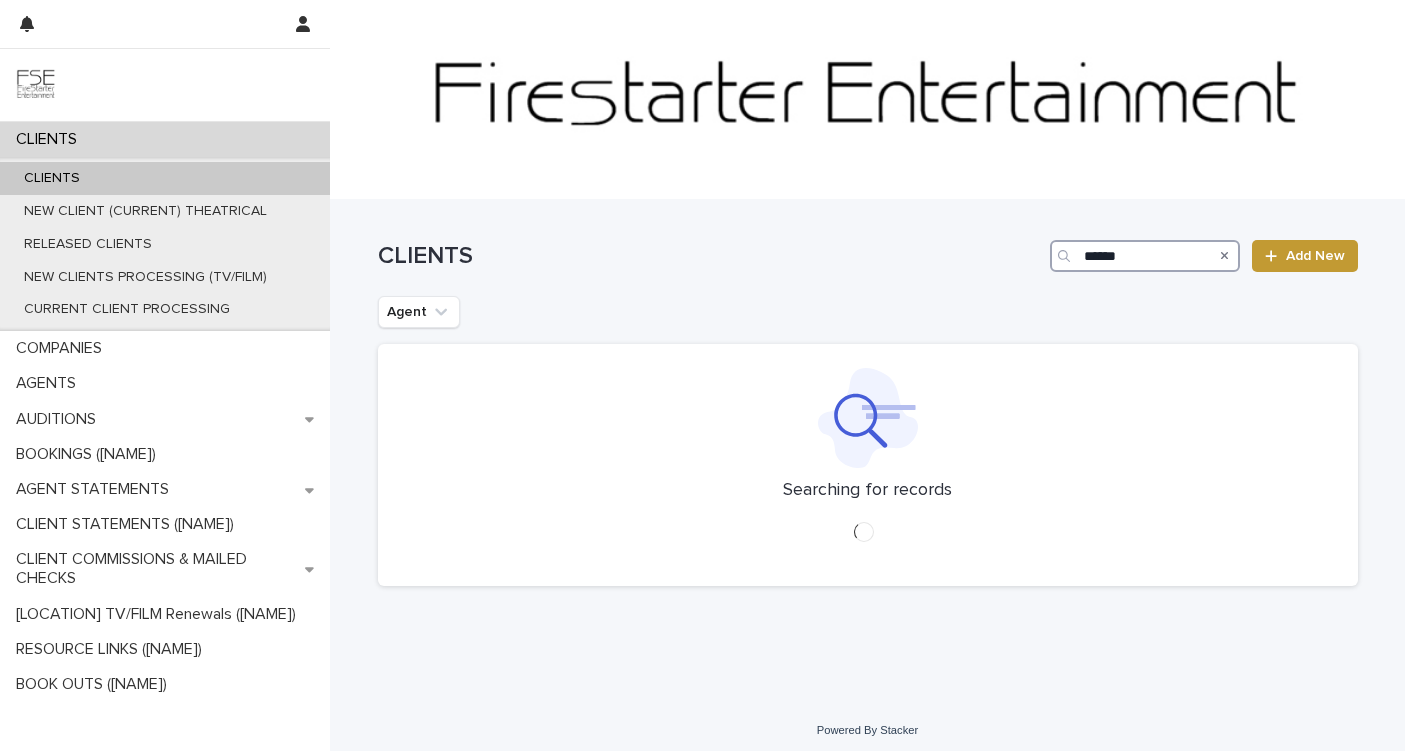 type on "******" 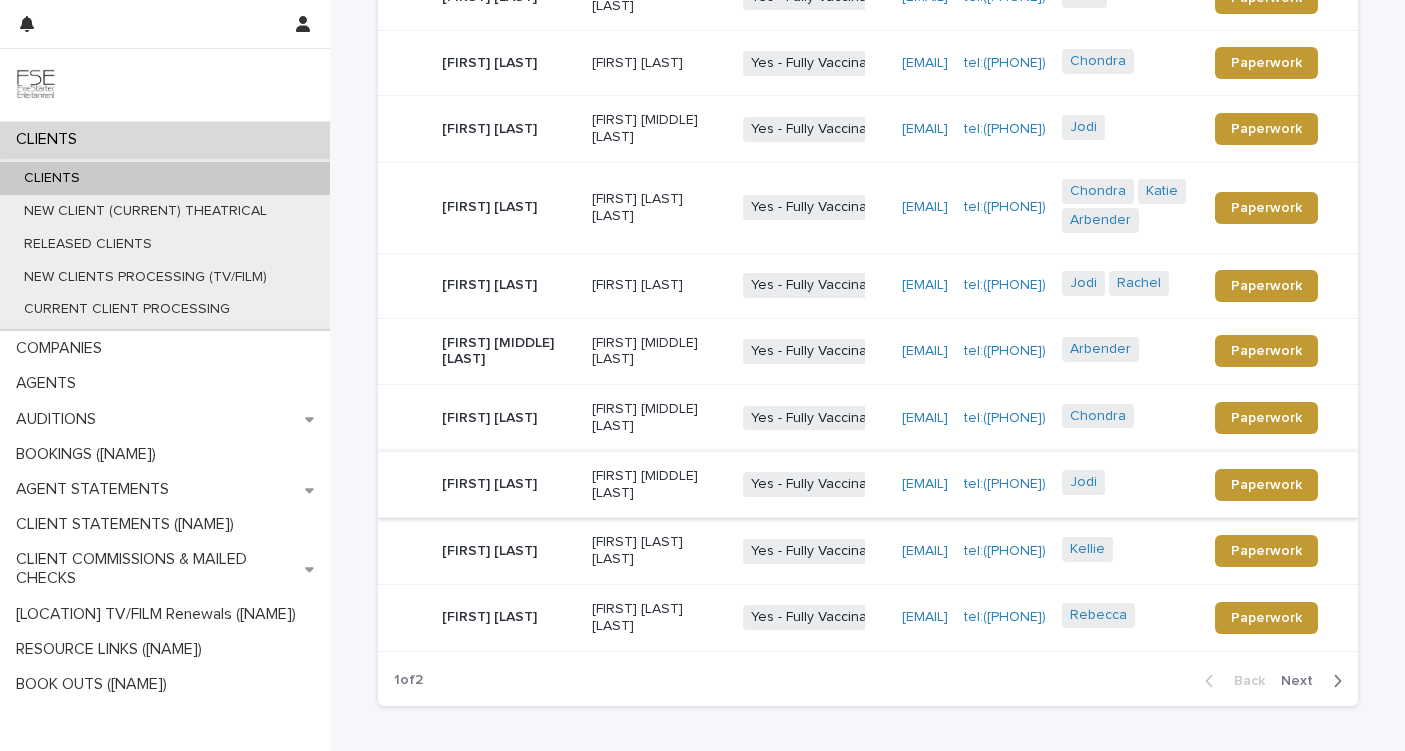 scroll, scrollTop: 606, scrollLeft: 0, axis: vertical 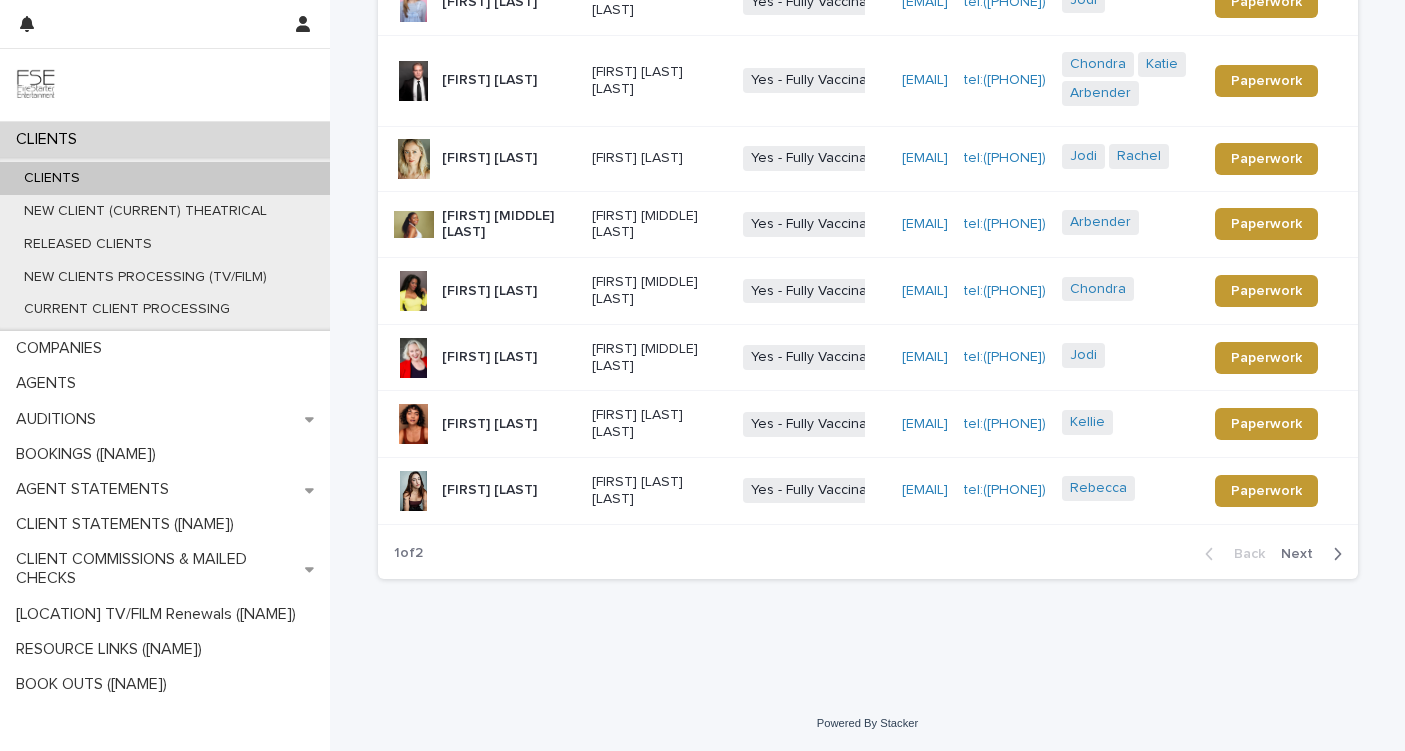 click on "Next" at bounding box center (1303, 554) 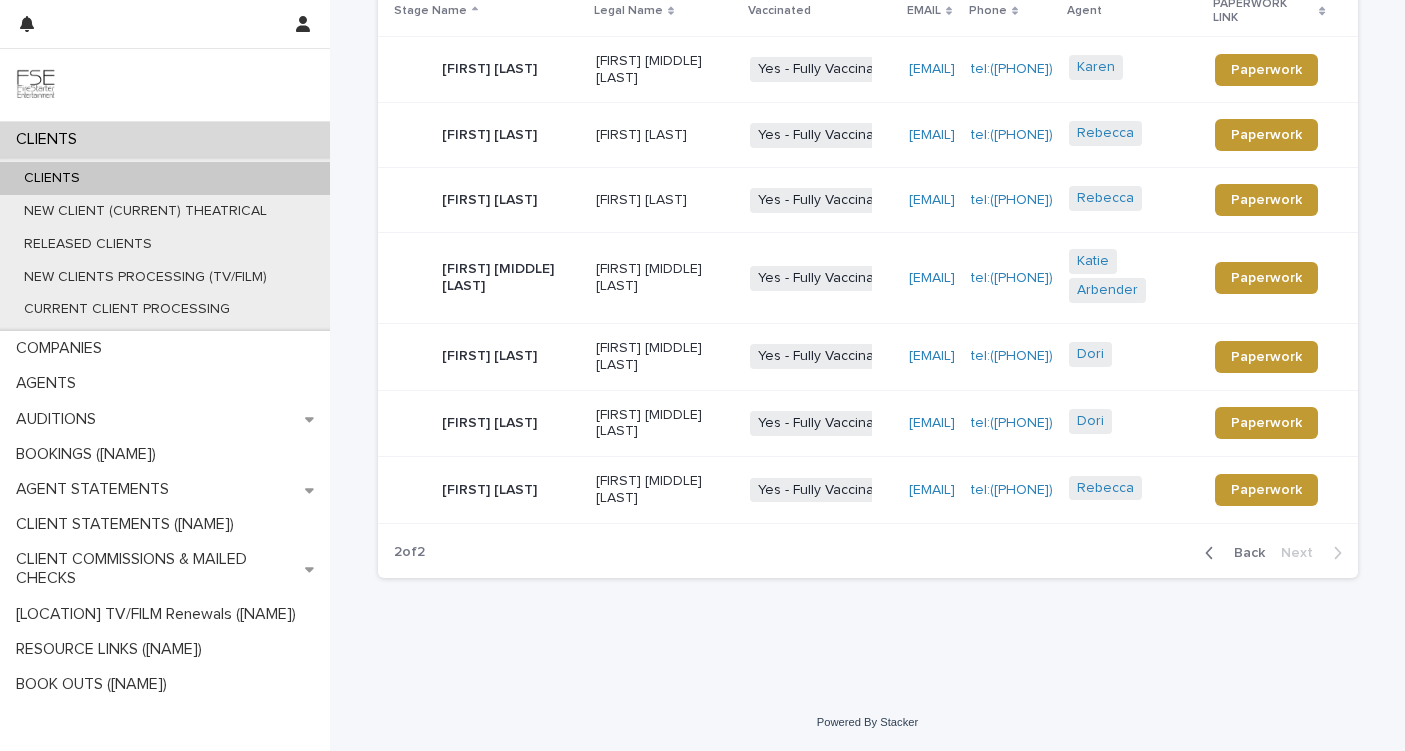 scroll, scrollTop: 356, scrollLeft: 0, axis: vertical 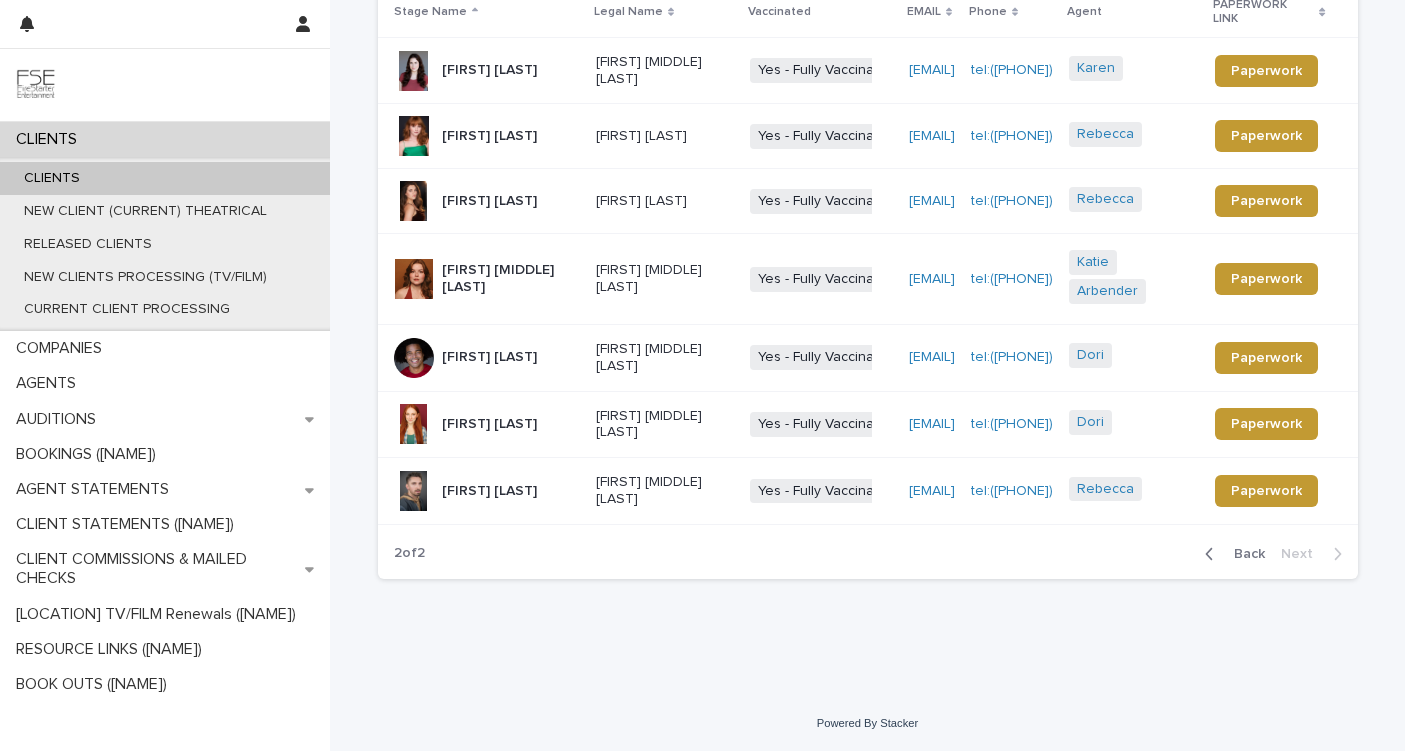 click on "[FIRST] [LAST]" at bounding box center [665, 201] 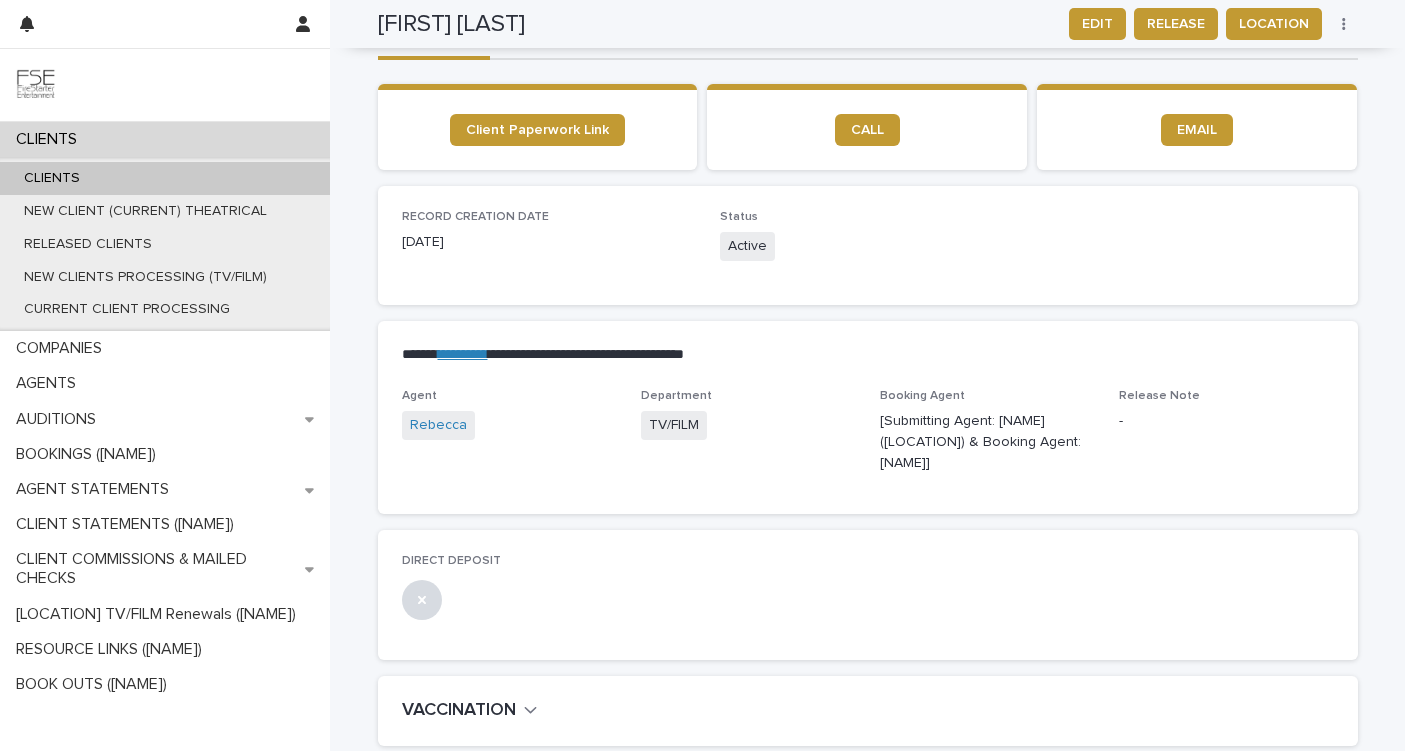 scroll, scrollTop: 0, scrollLeft: 0, axis: both 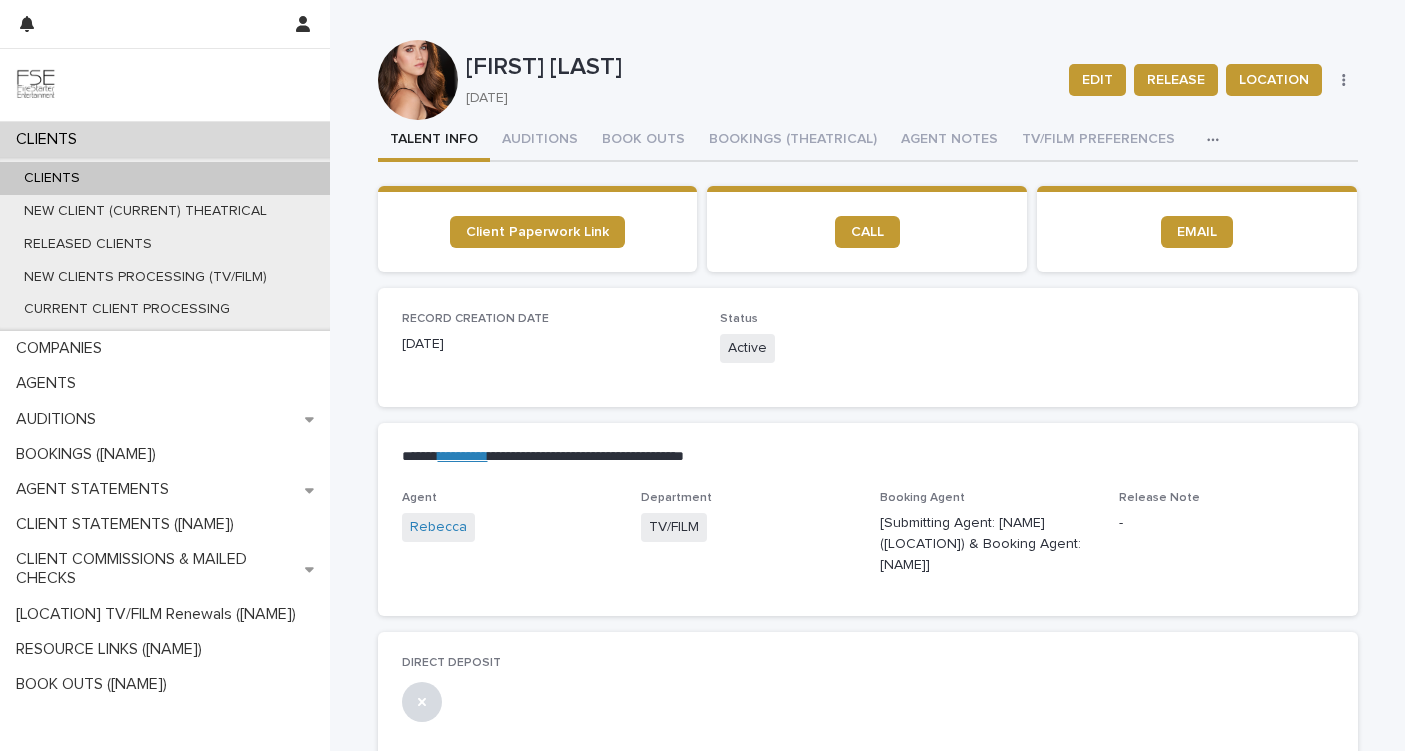 click on "CLIENTS" at bounding box center (165, 178) 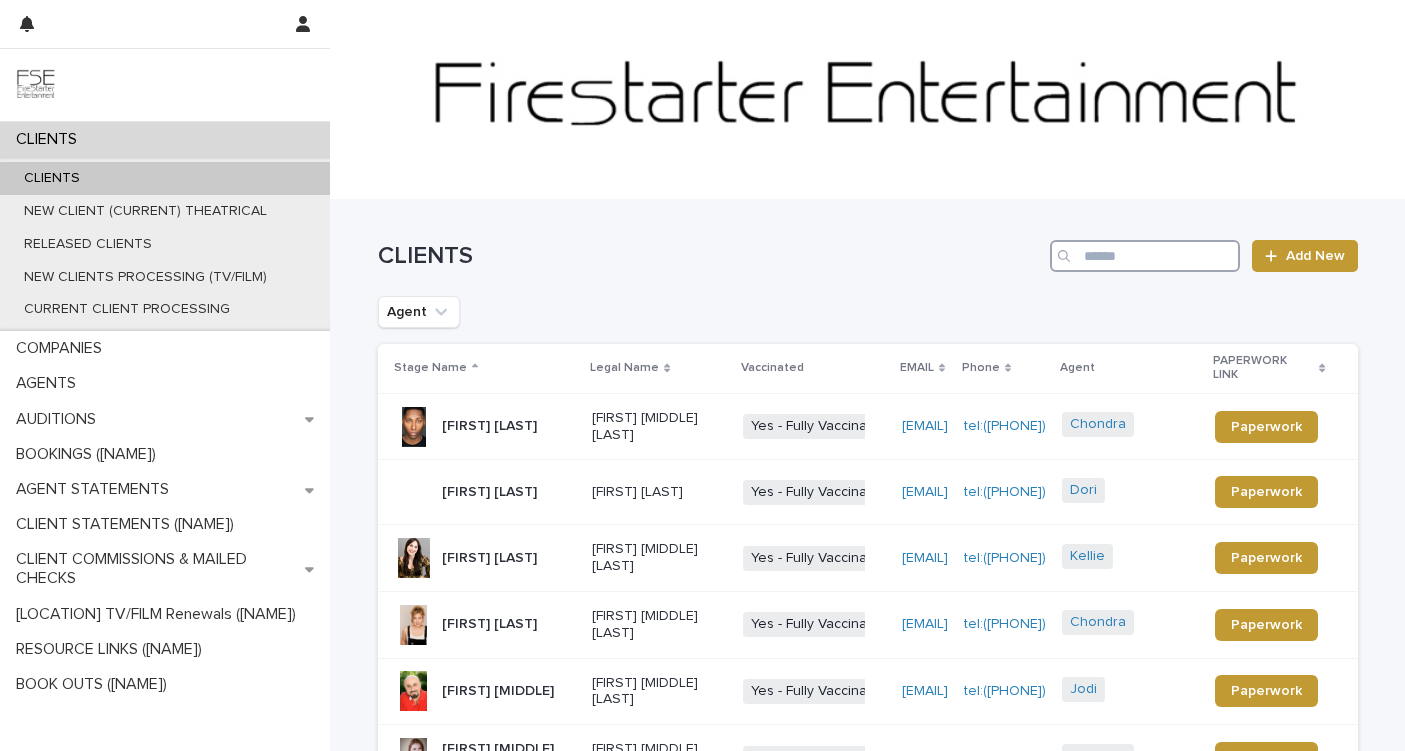 click at bounding box center [1145, 256] 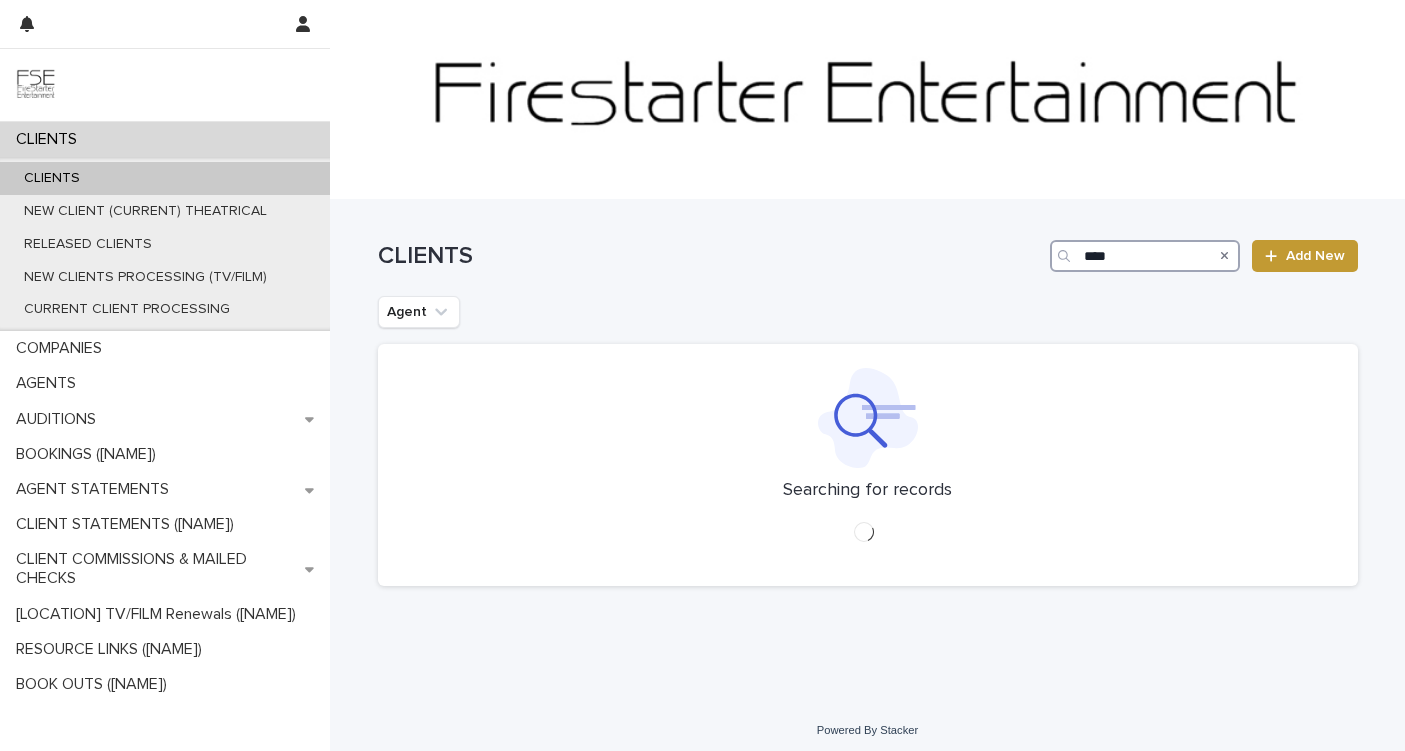 type on "***" 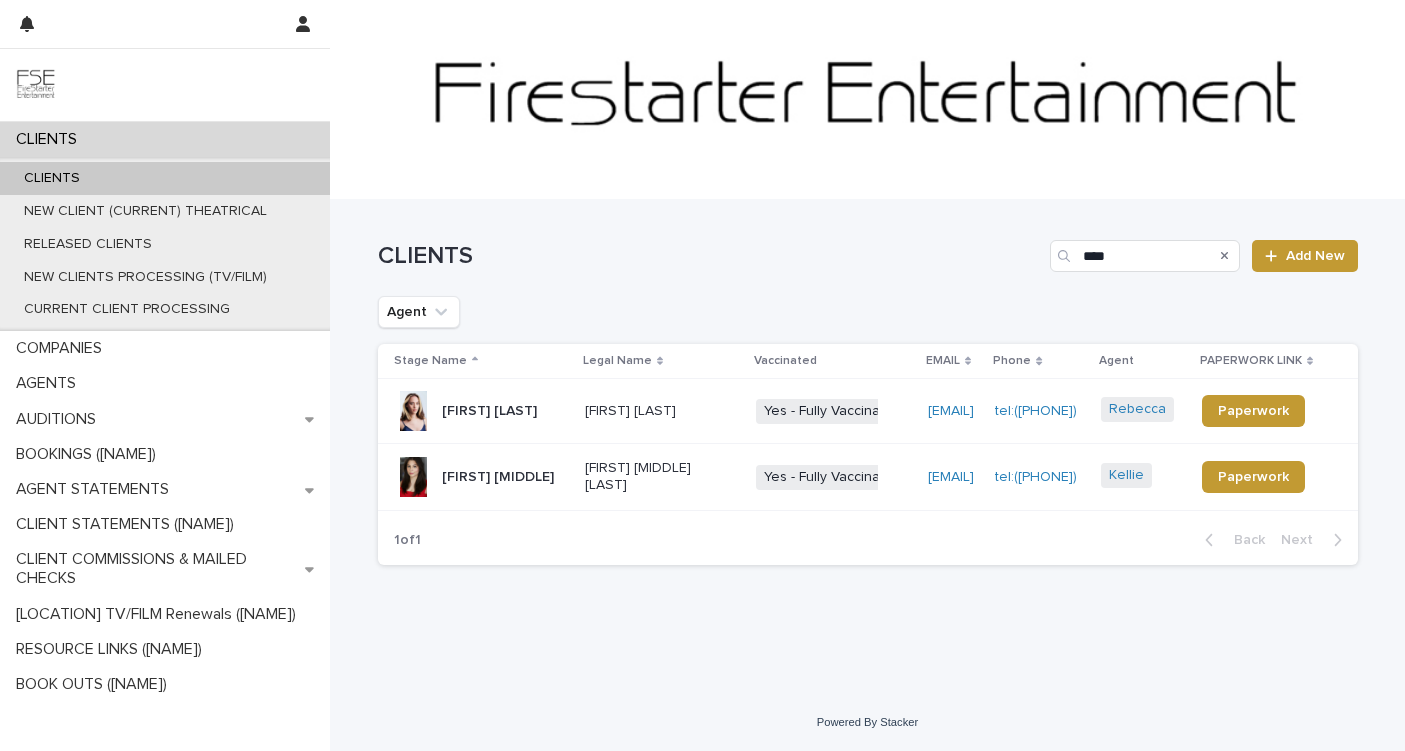 click on "[FIRST] [LAST]" at bounding box center [663, 411] 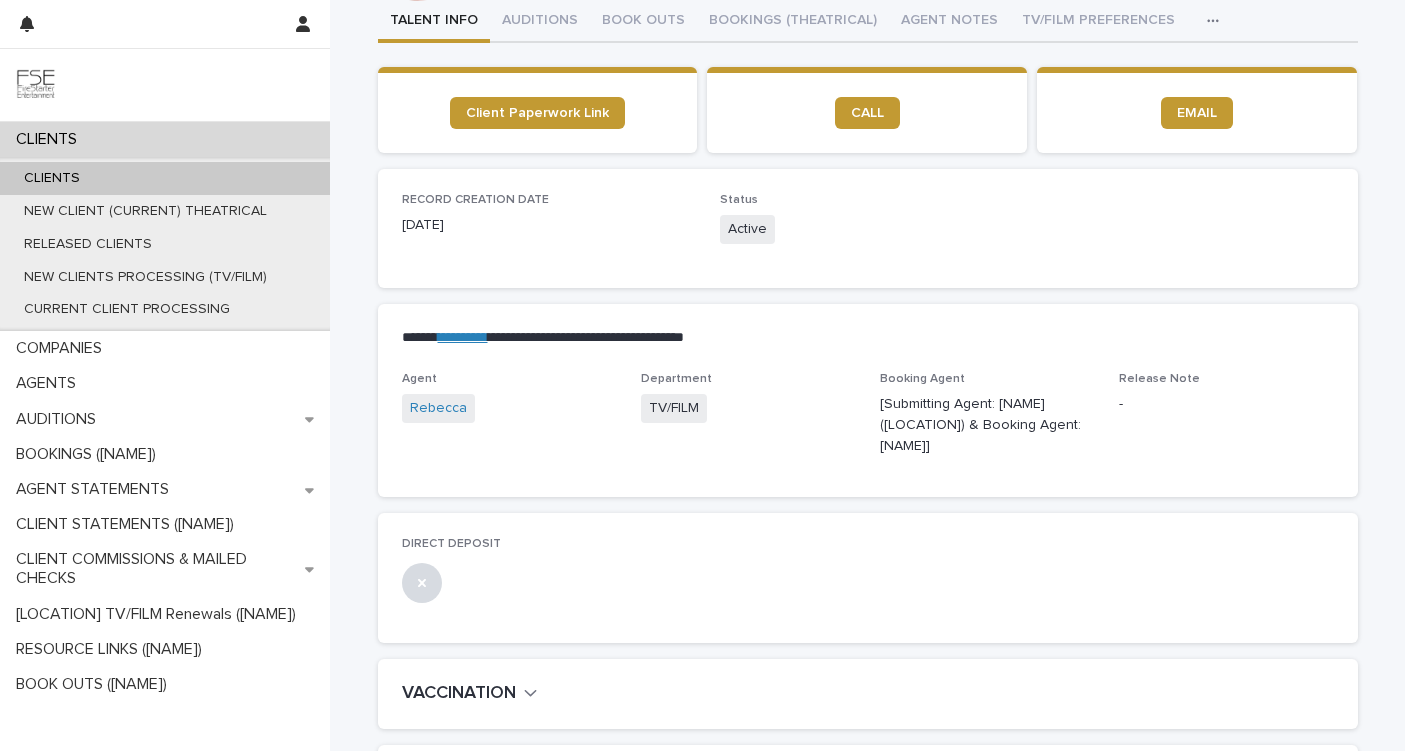 scroll, scrollTop: 0, scrollLeft: 0, axis: both 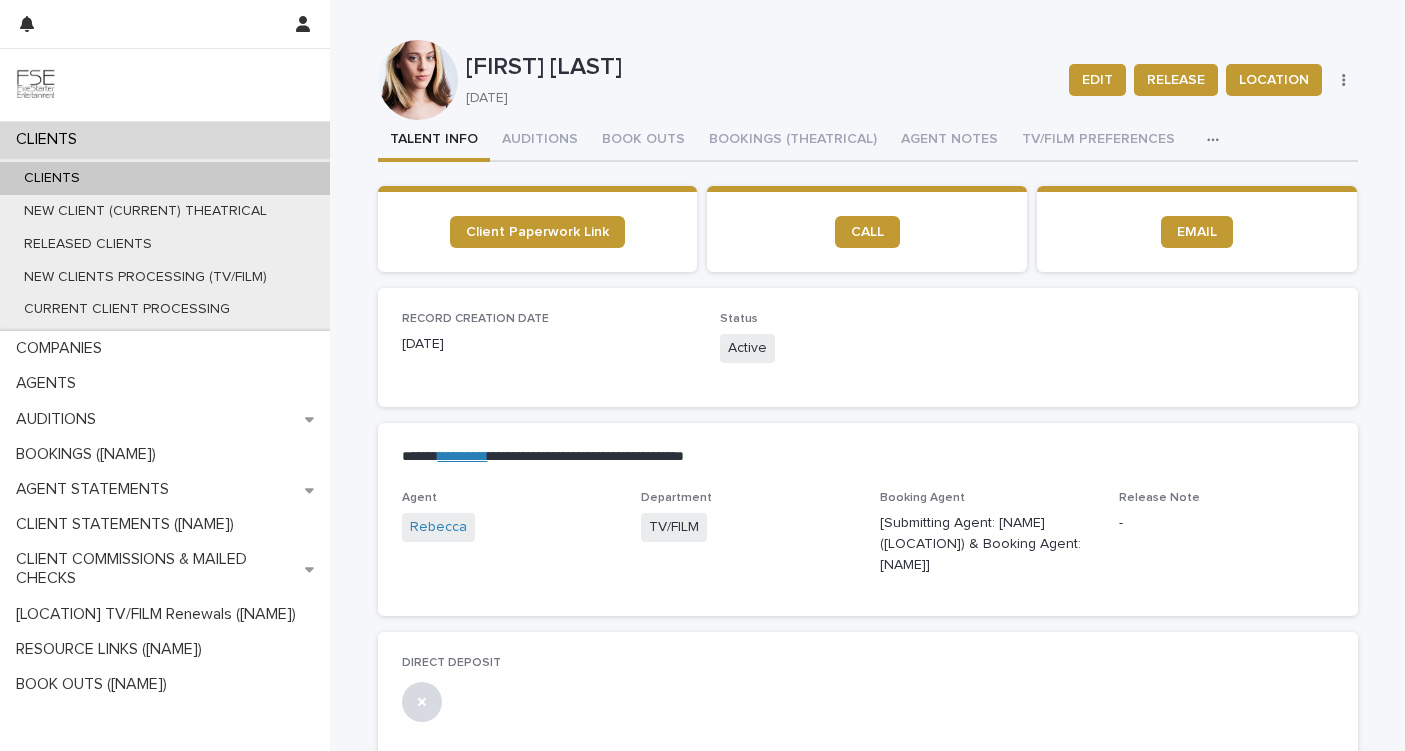 click on "CLIENTS" at bounding box center [165, 178] 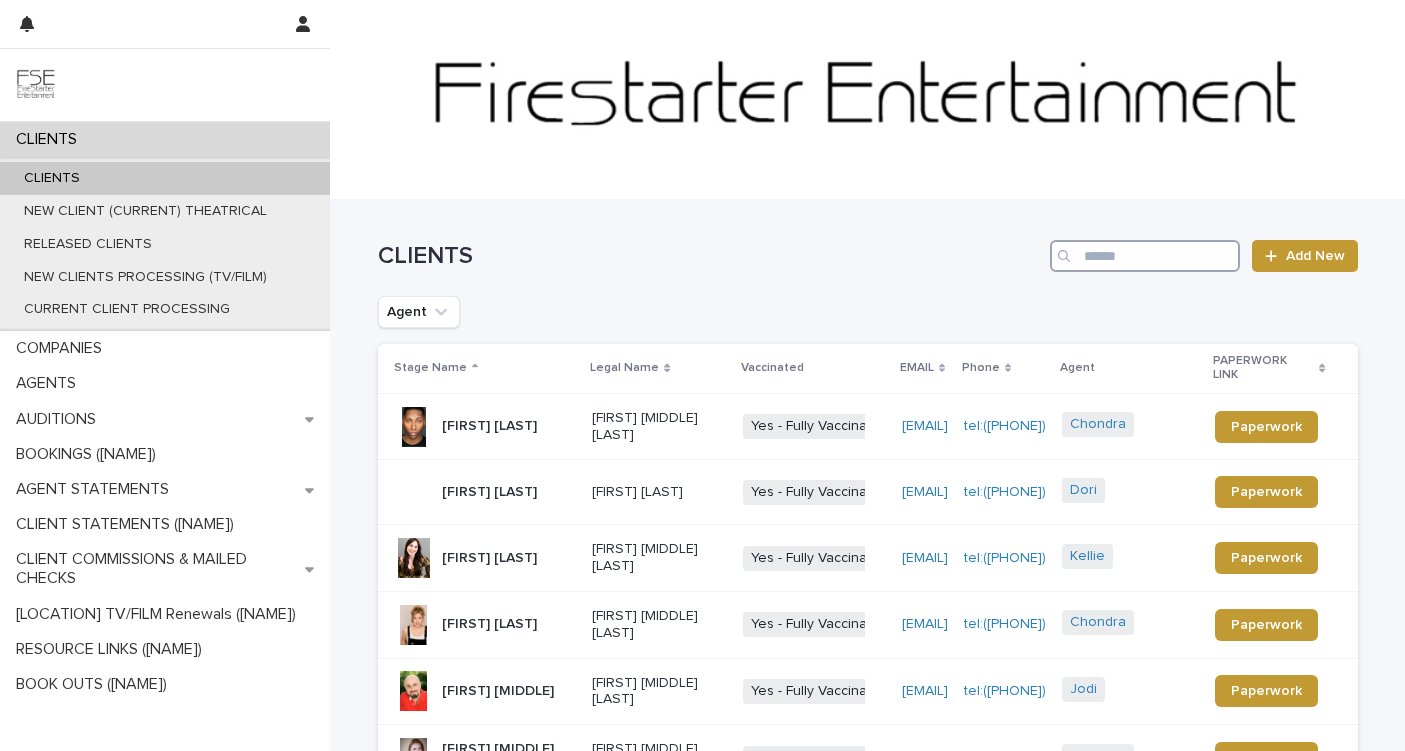 click at bounding box center (1145, 256) 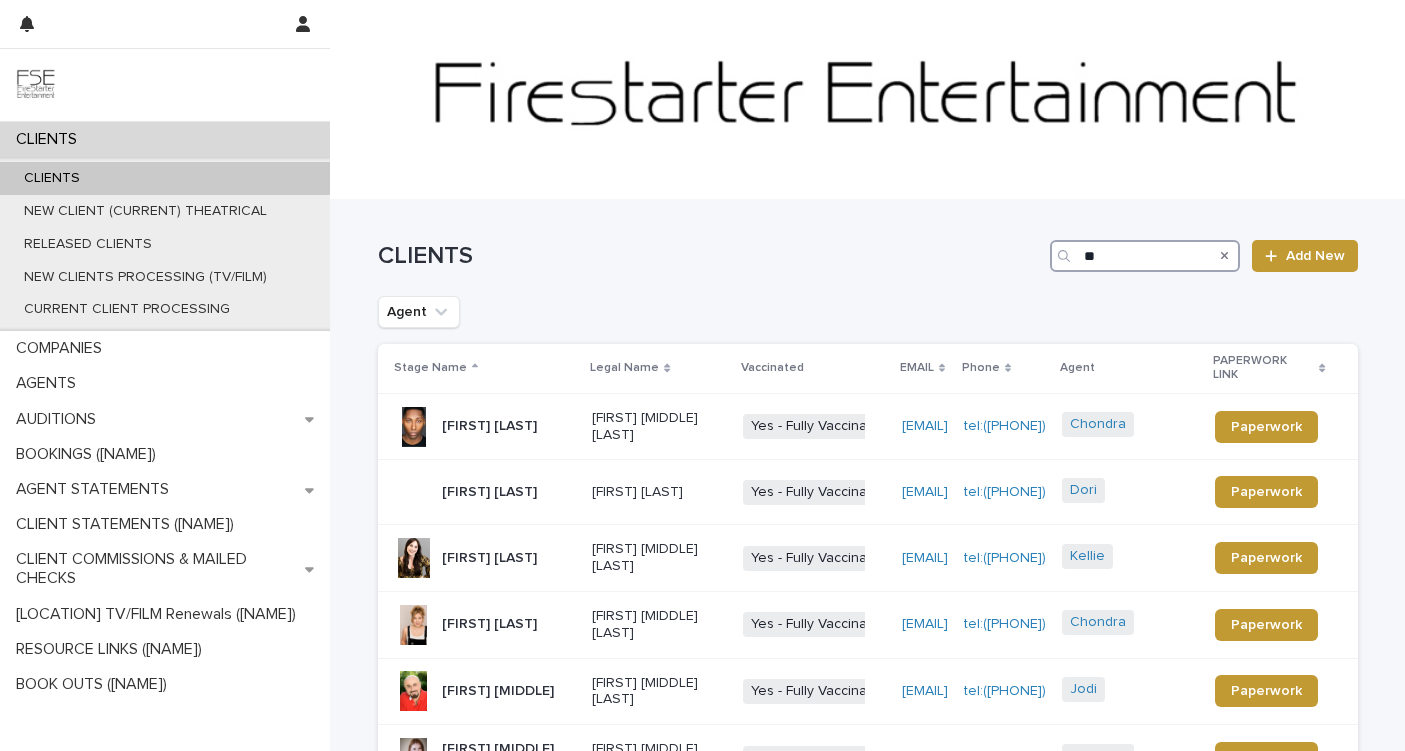 type on "*" 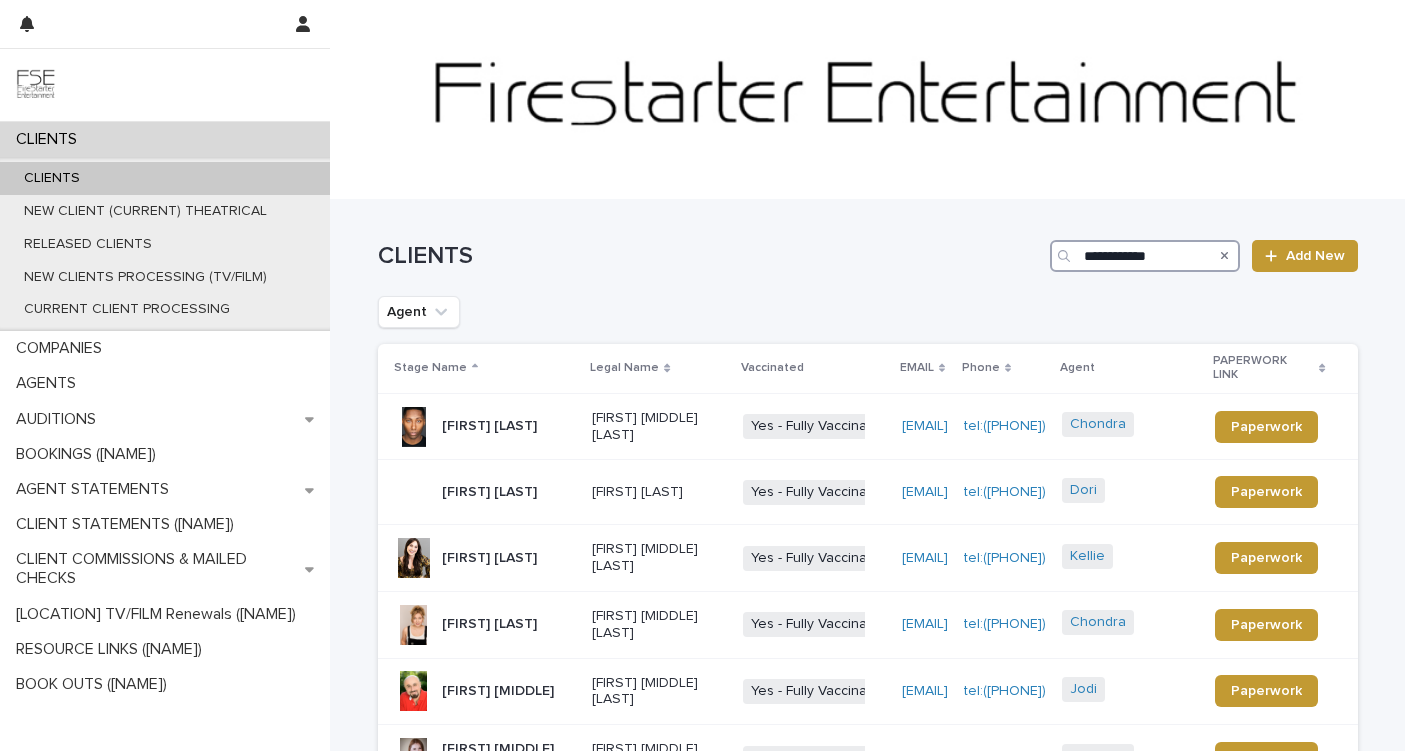 type on "**********" 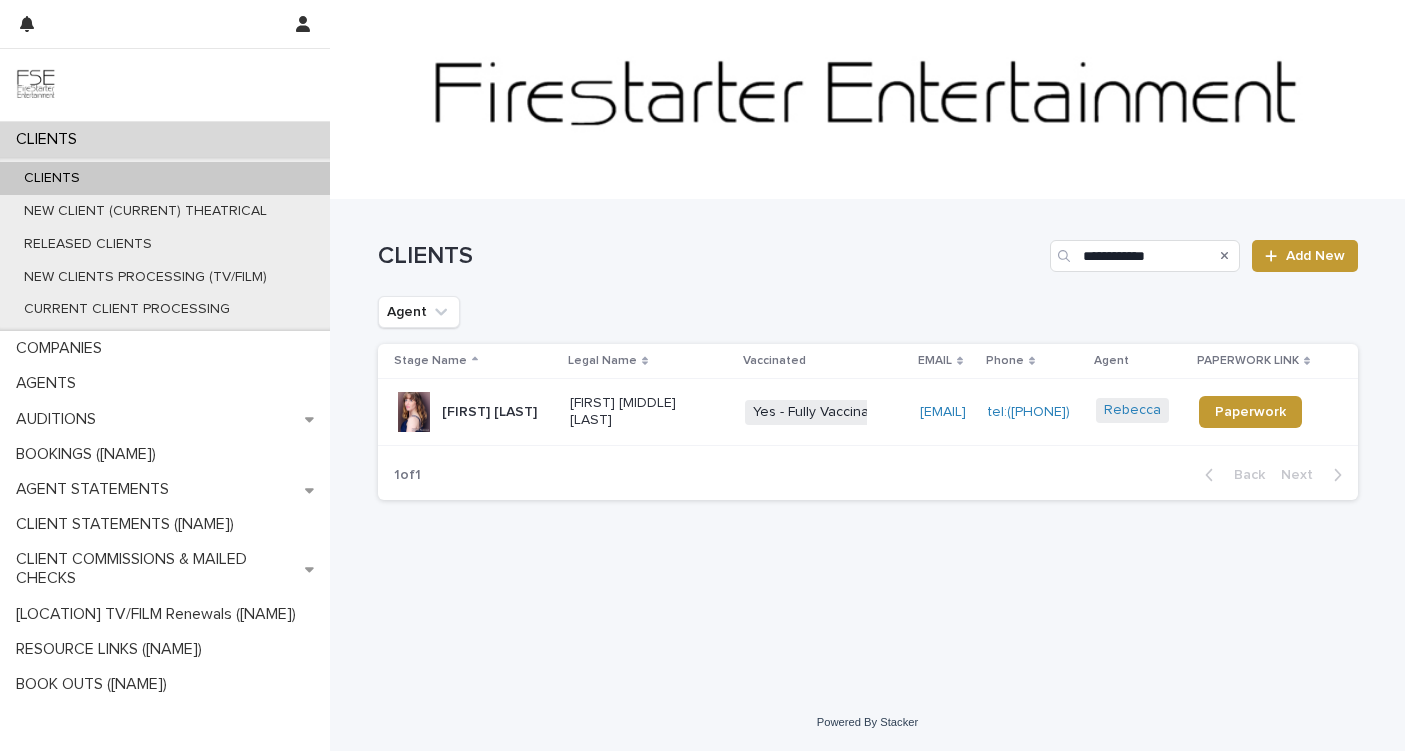click on "[FIRST] [MIDDLE] [LAST]" at bounding box center (641, 412) 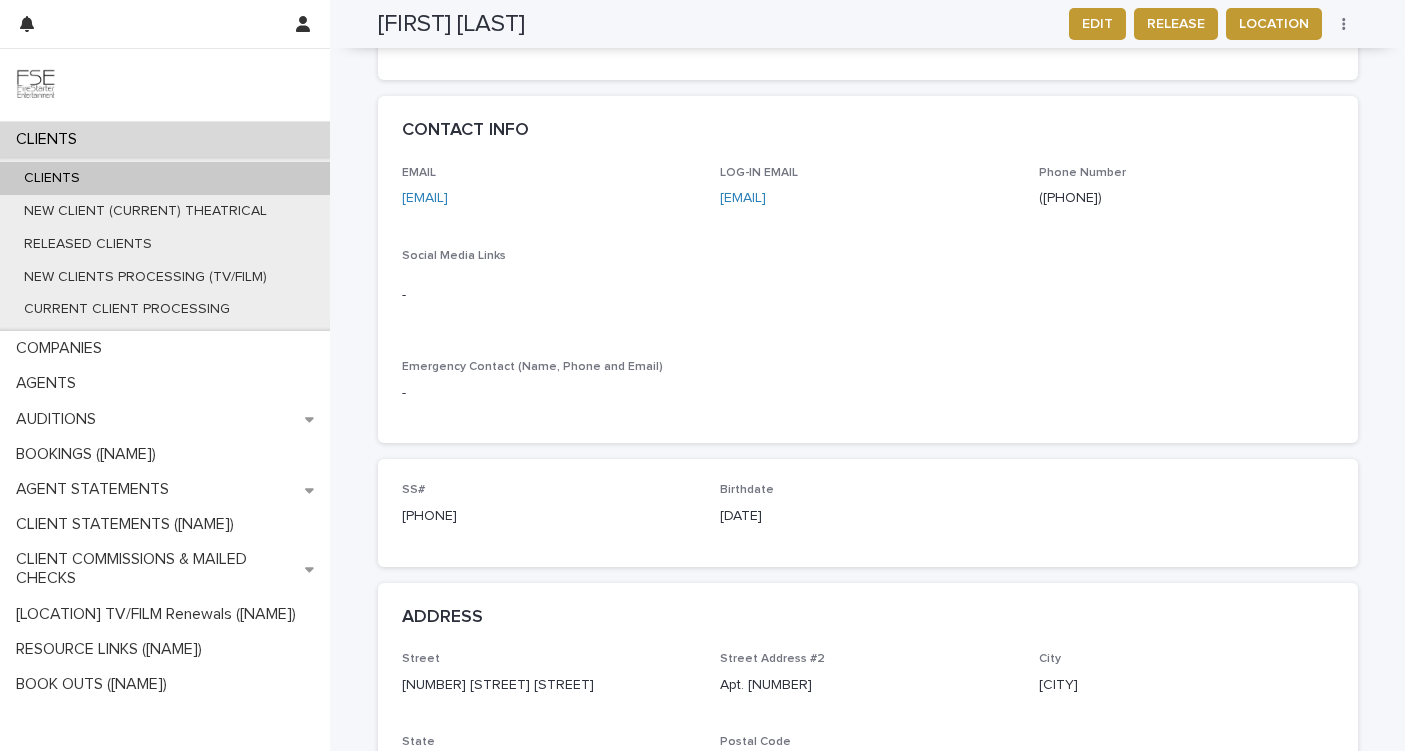 scroll, scrollTop: 1248, scrollLeft: 0, axis: vertical 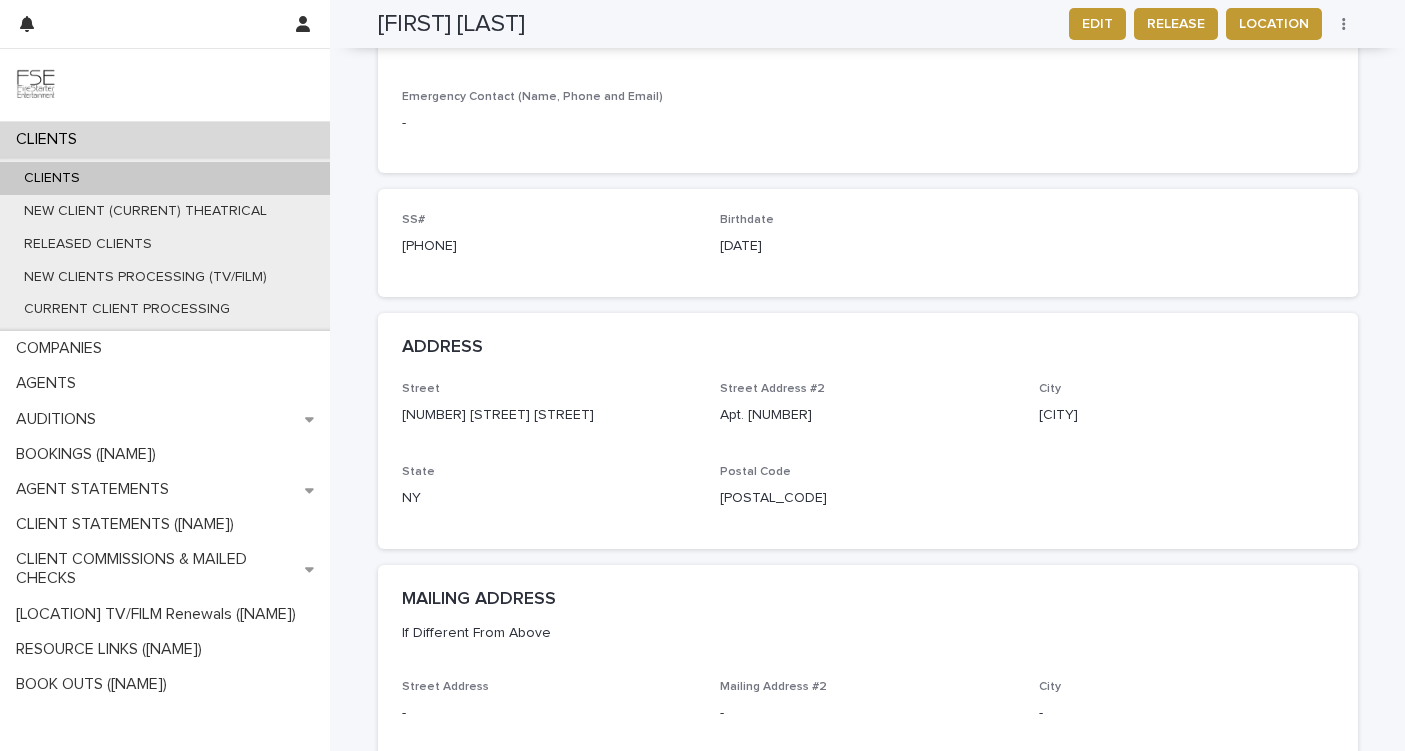 click on "CLIENTS" at bounding box center (165, 178) 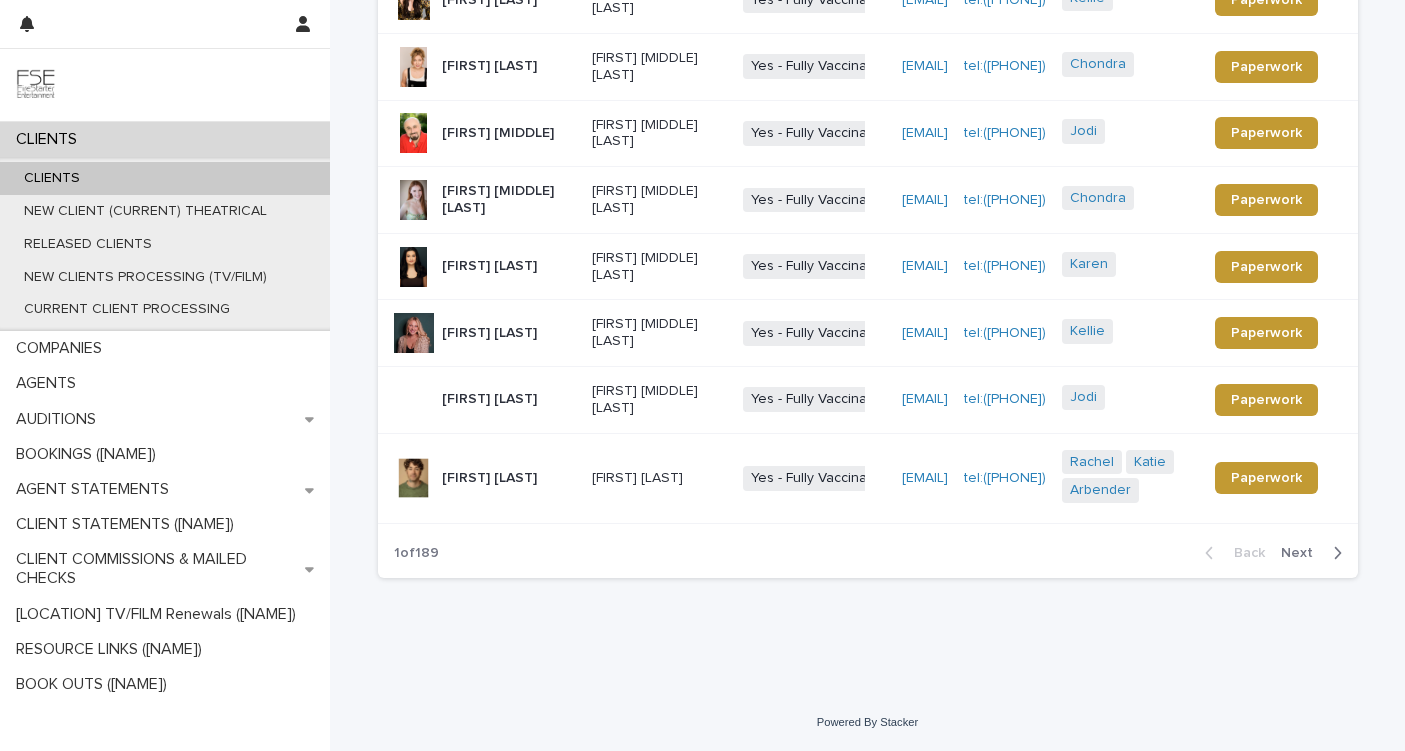 scroll, scrollTop: 0, scrollLeft: 0, axis: both 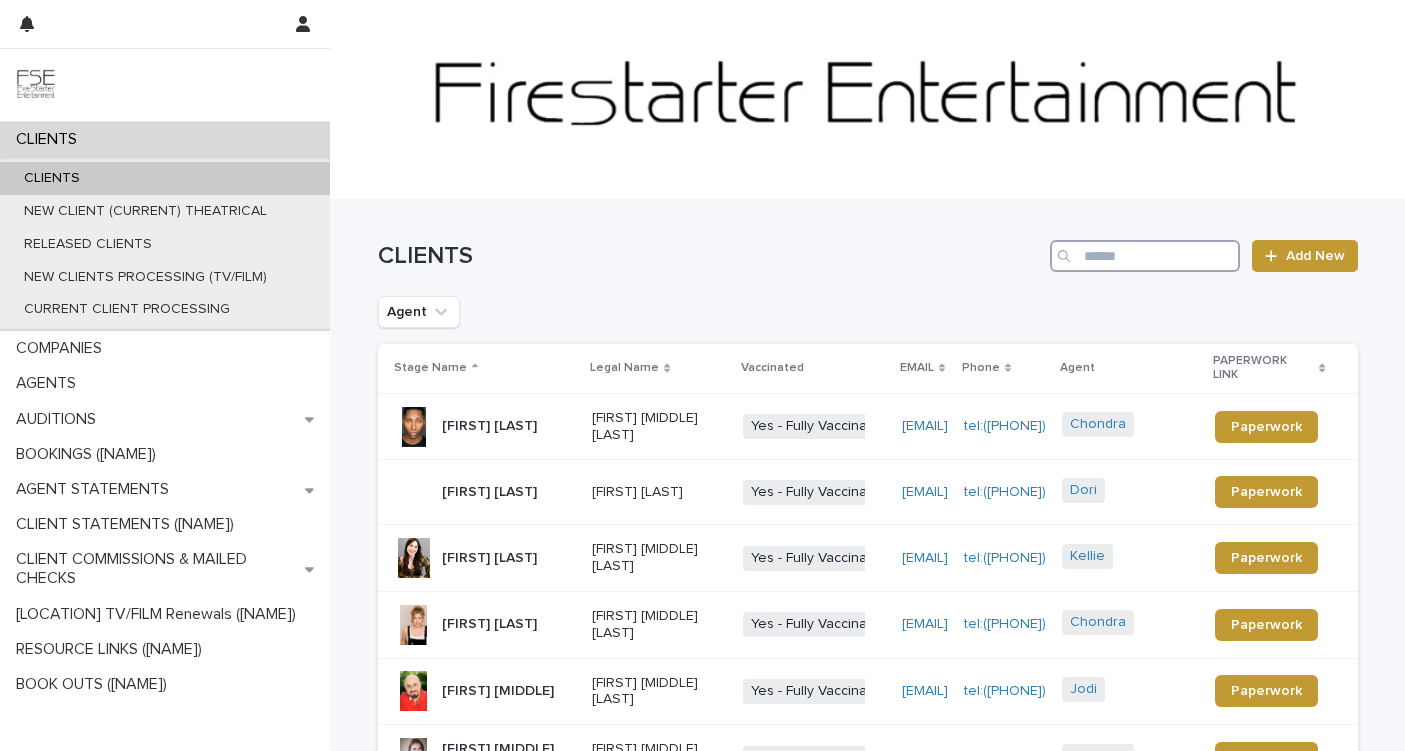 click at bounding box center [1145, 256] 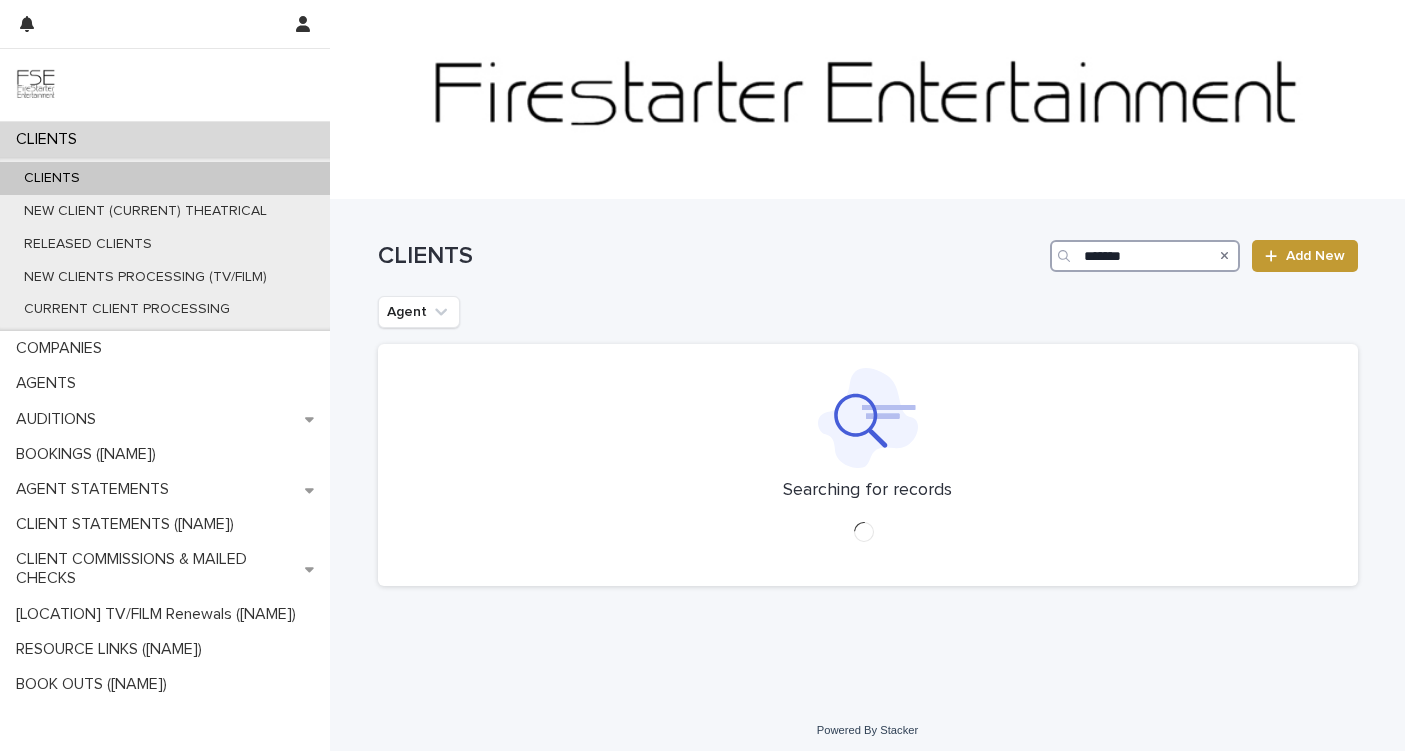 type on "*******" 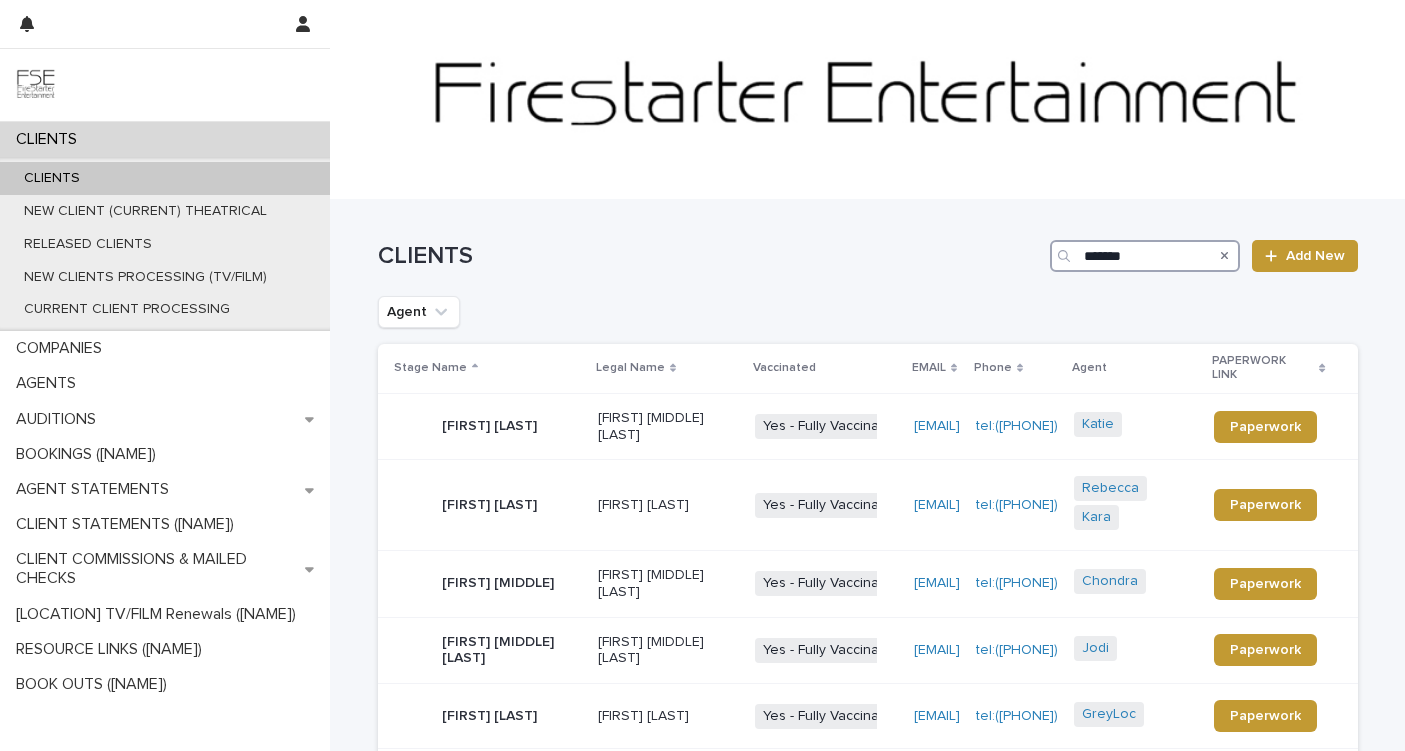 scroll, scrollTop: 12, scrollLeft: 0, axis: vertical 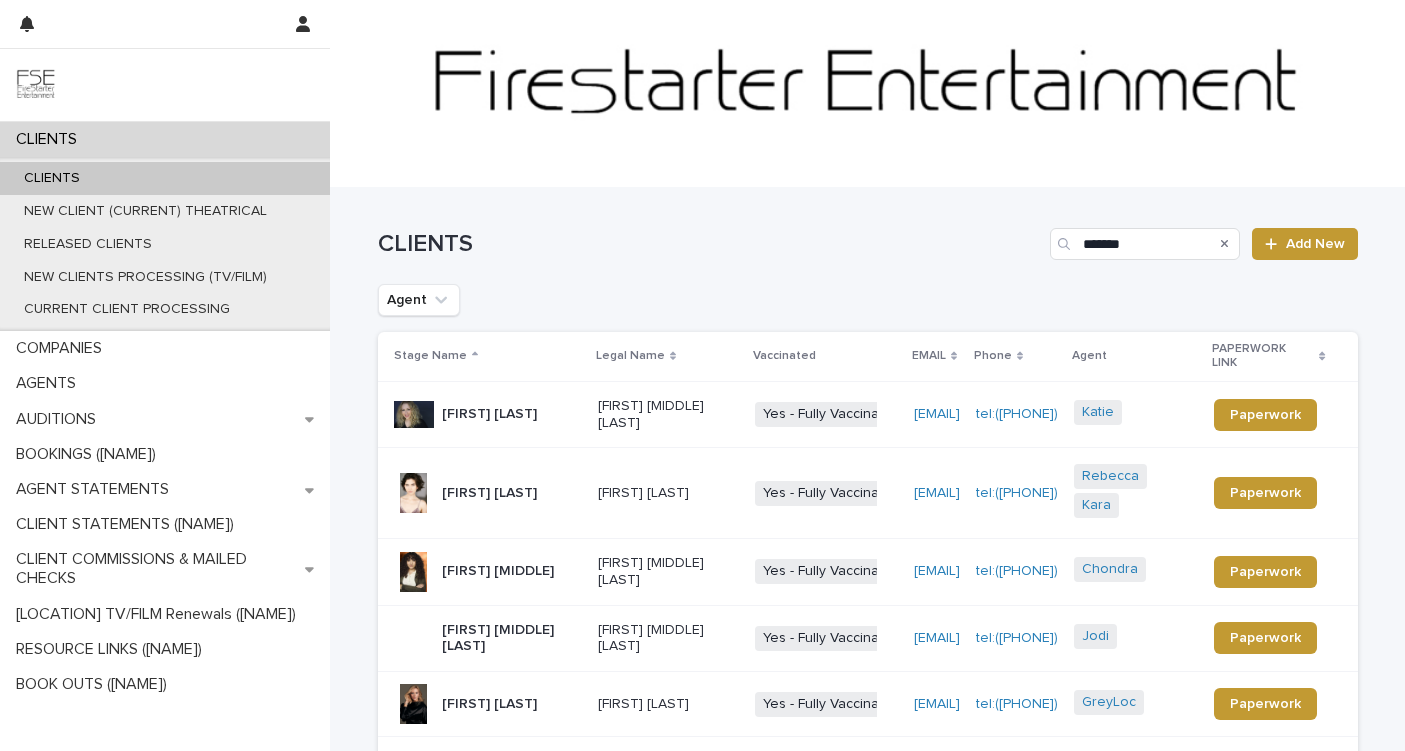 click on "[FIRST] [LAST]" at bounding box center [668, 493] 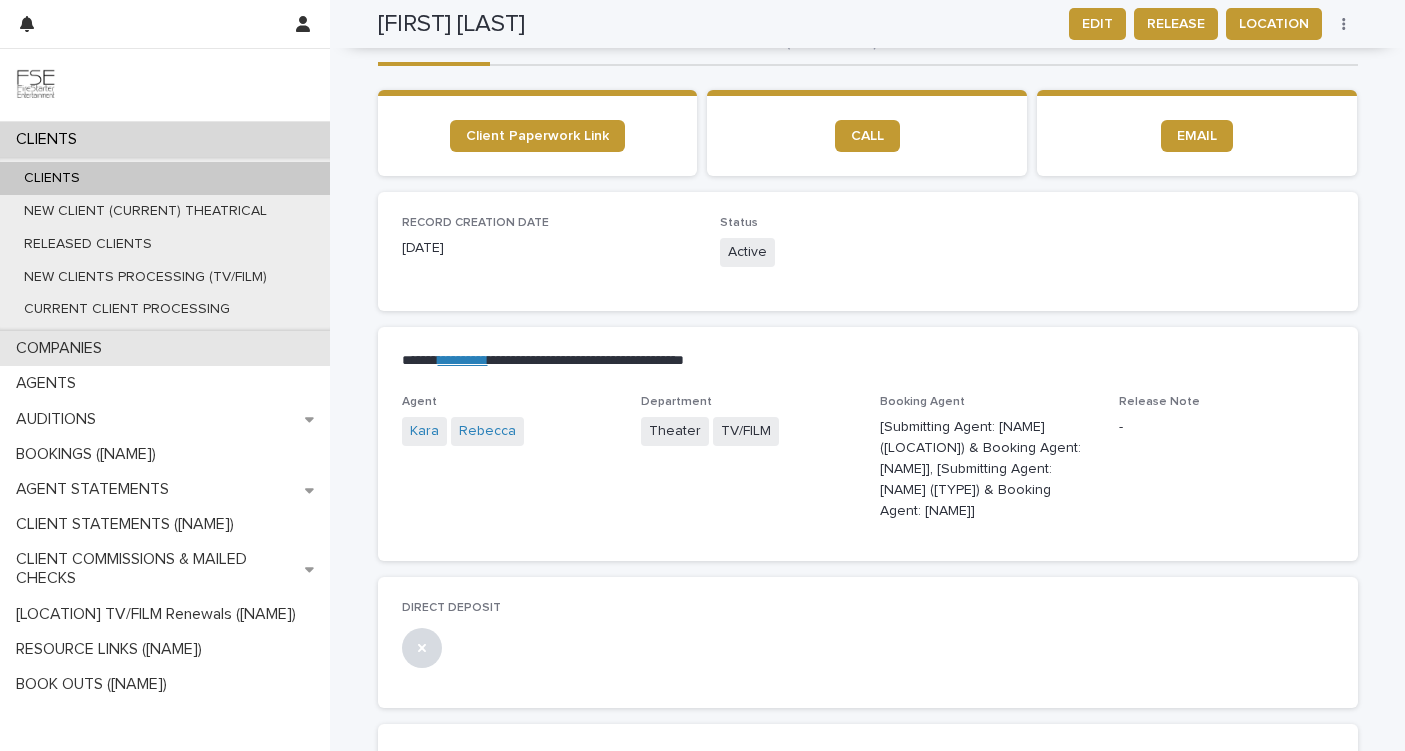 scroll, scrollTop: 0, scrollLeft: 0, axis: both 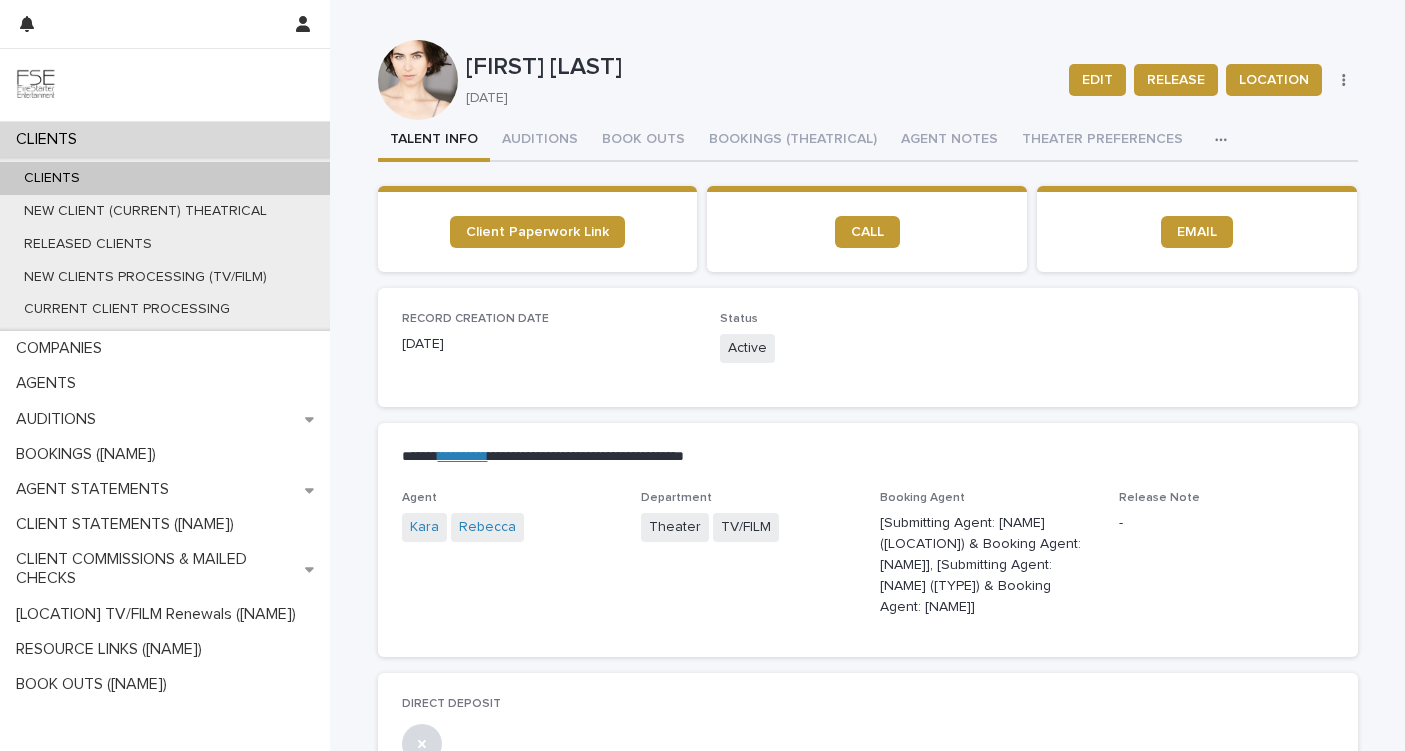 click on "CLIENTS" at bounding box center (165, 178) 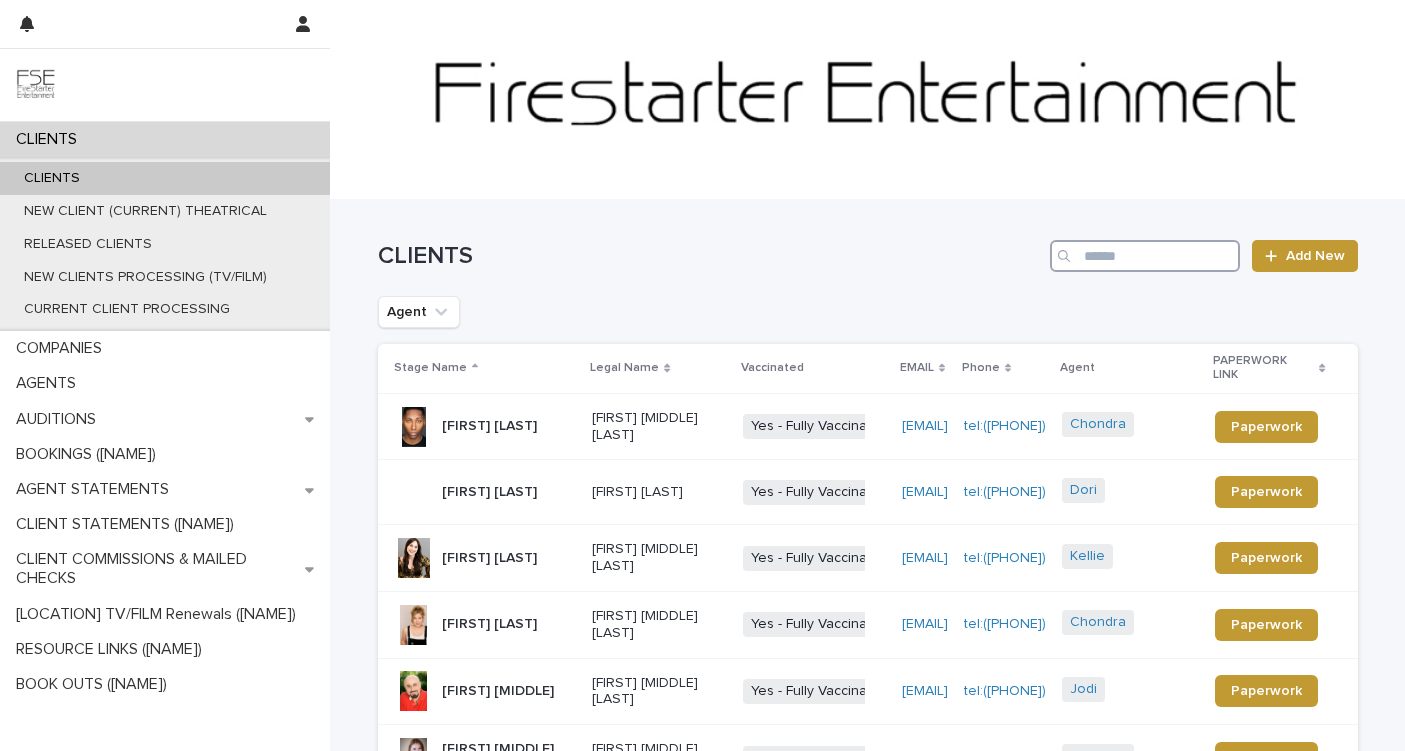 click at bounding box center (1145, 256) 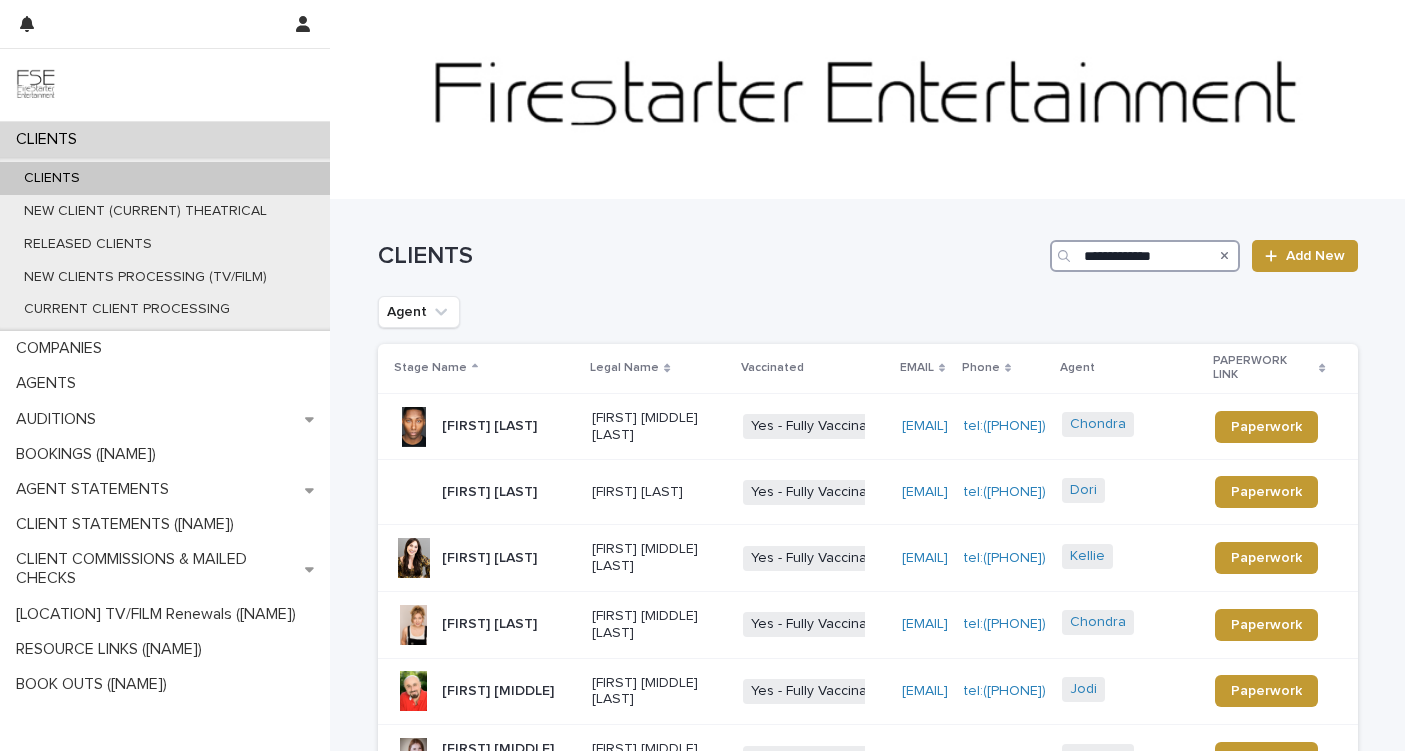 type on "**********" 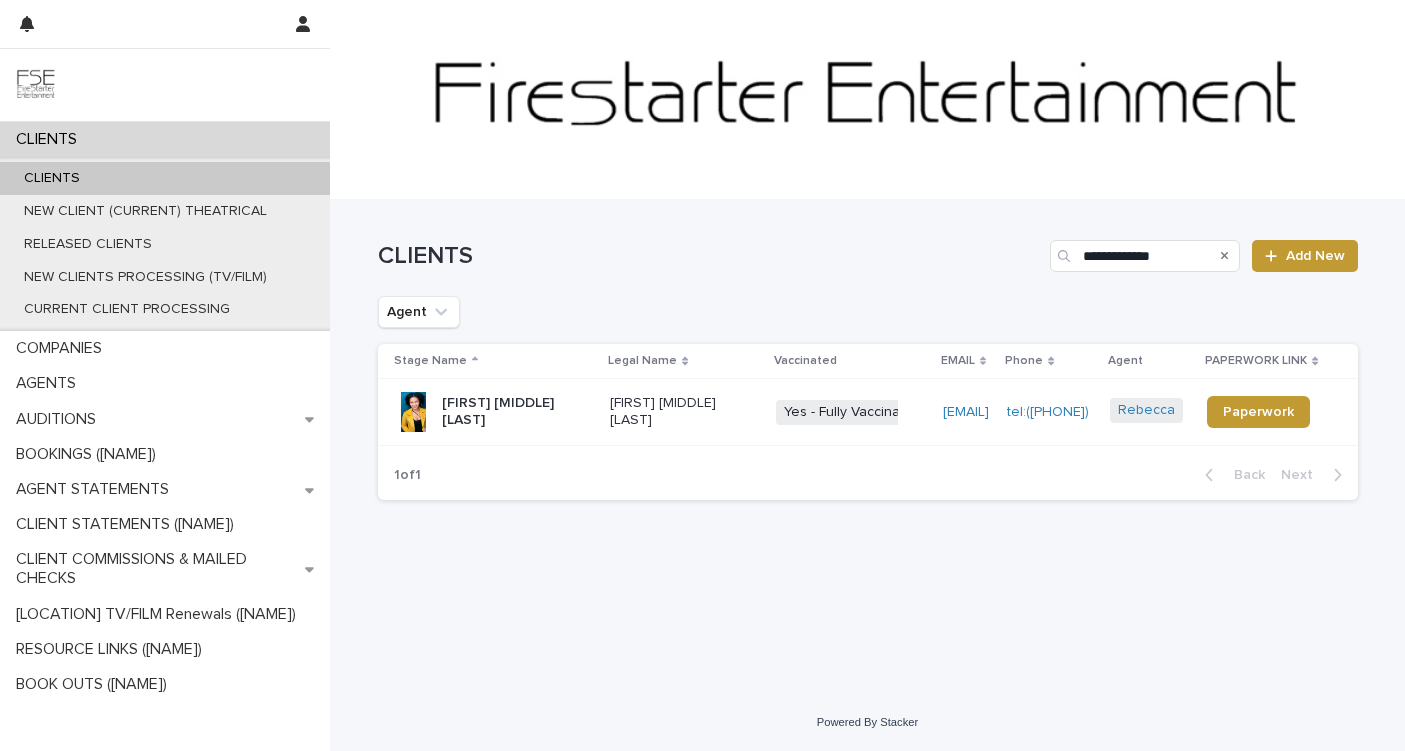 click on "[FIRST] [MIDDLE] [LAST]" at bounding box center [681, 412] 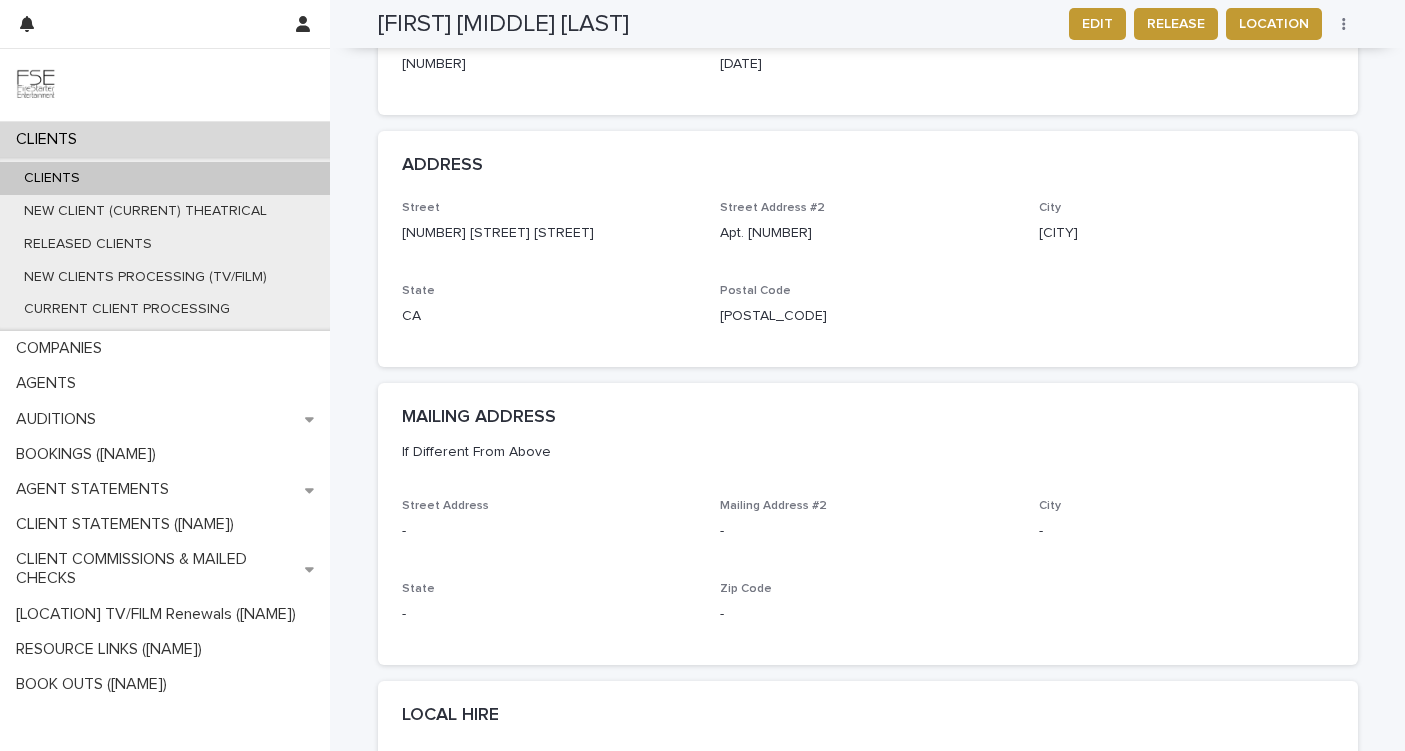 scroll, scrollTop: 1433, scrollLeft: 0, axis: vertical 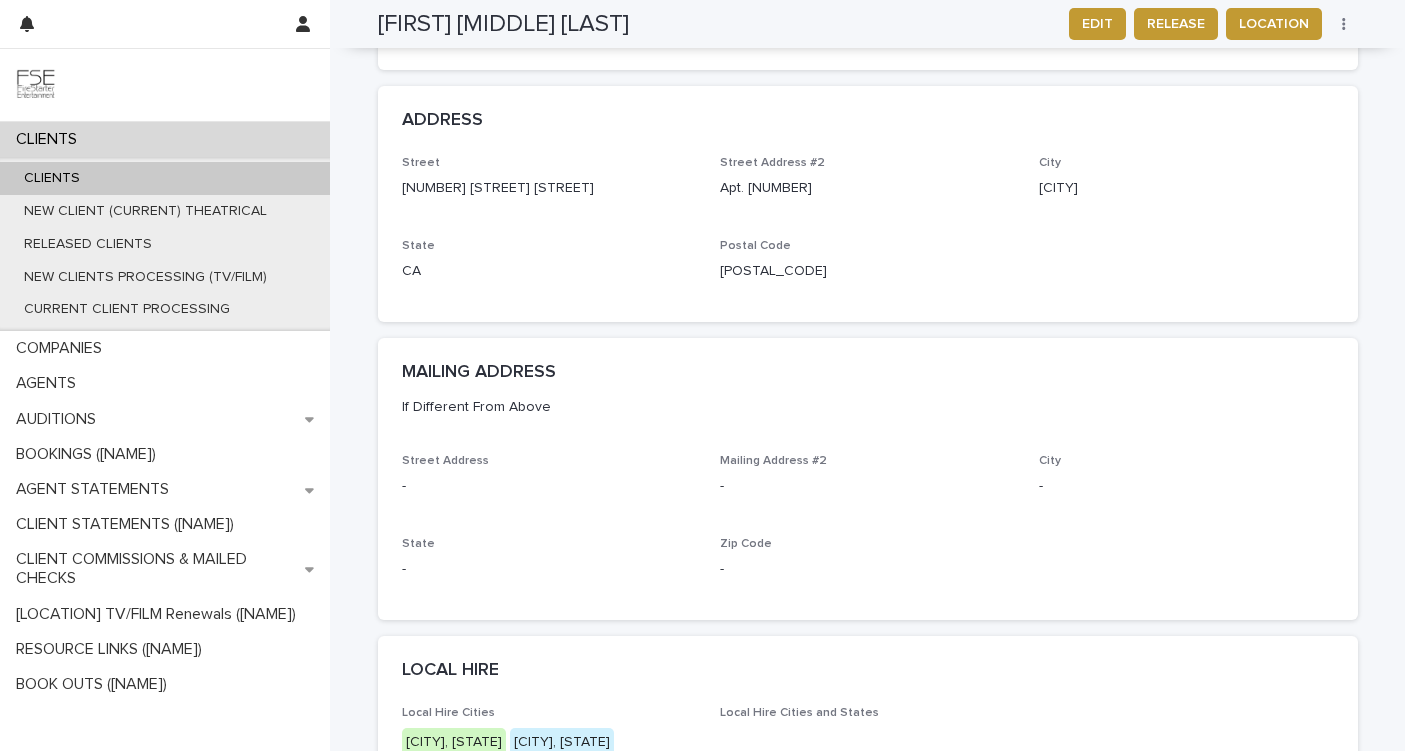 click on "CLIENTS" at bounding box center (165, 178) 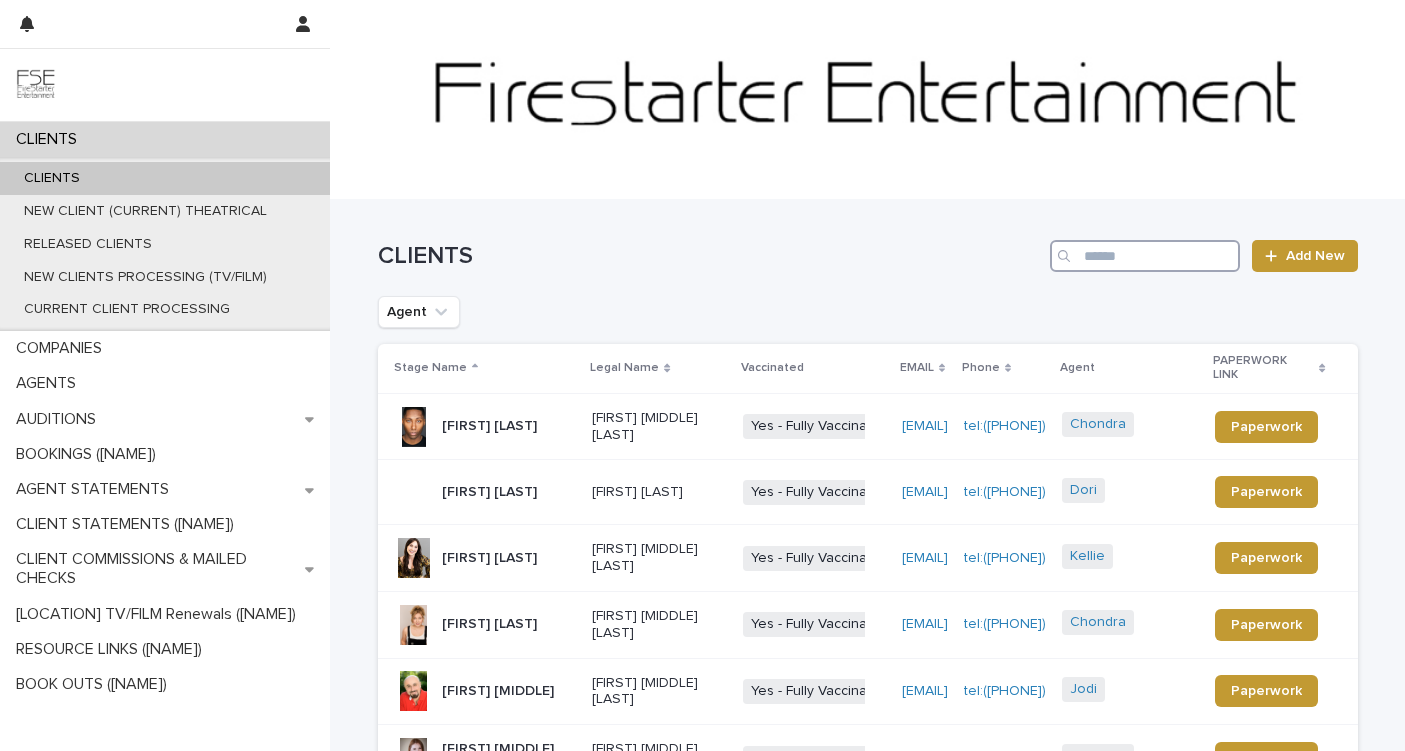 click at bounding box center [1145, 256] 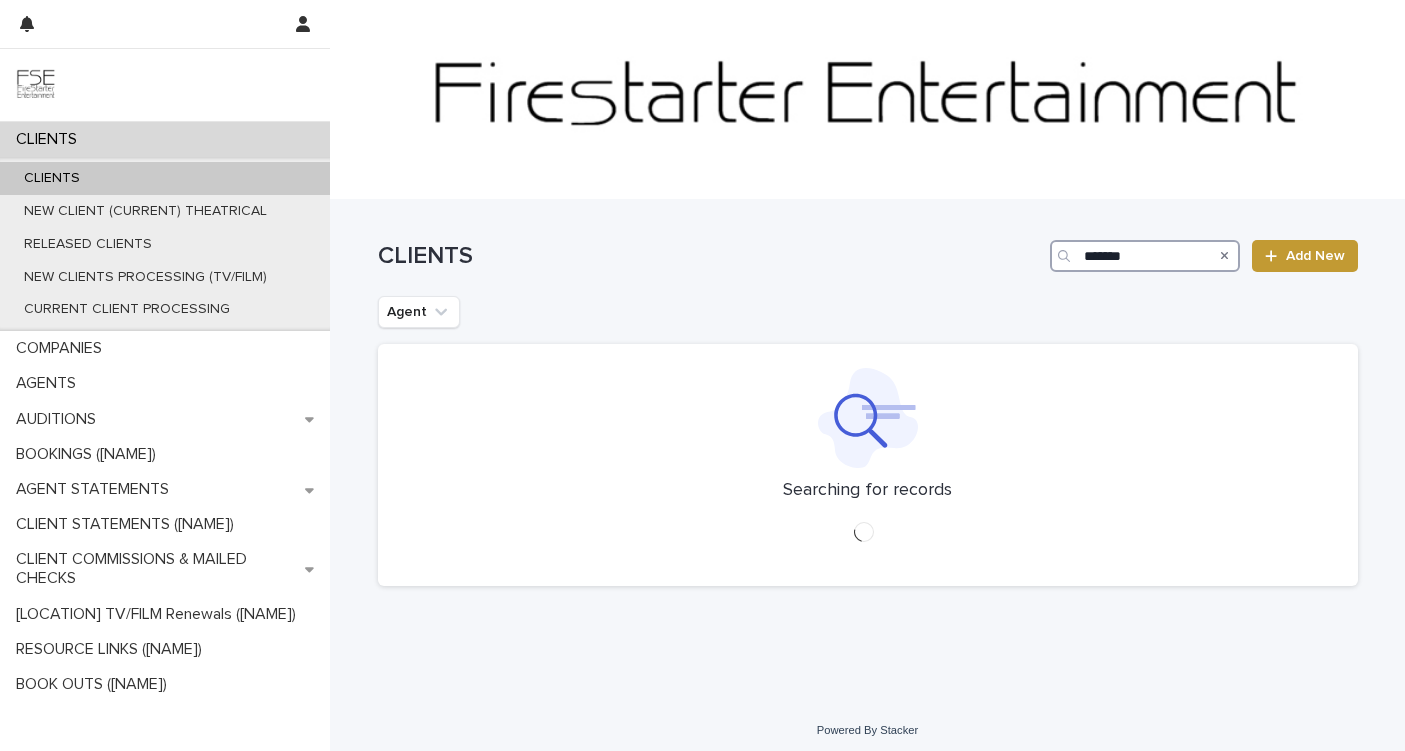 click on "*******" at bounding box center [1145, 256] 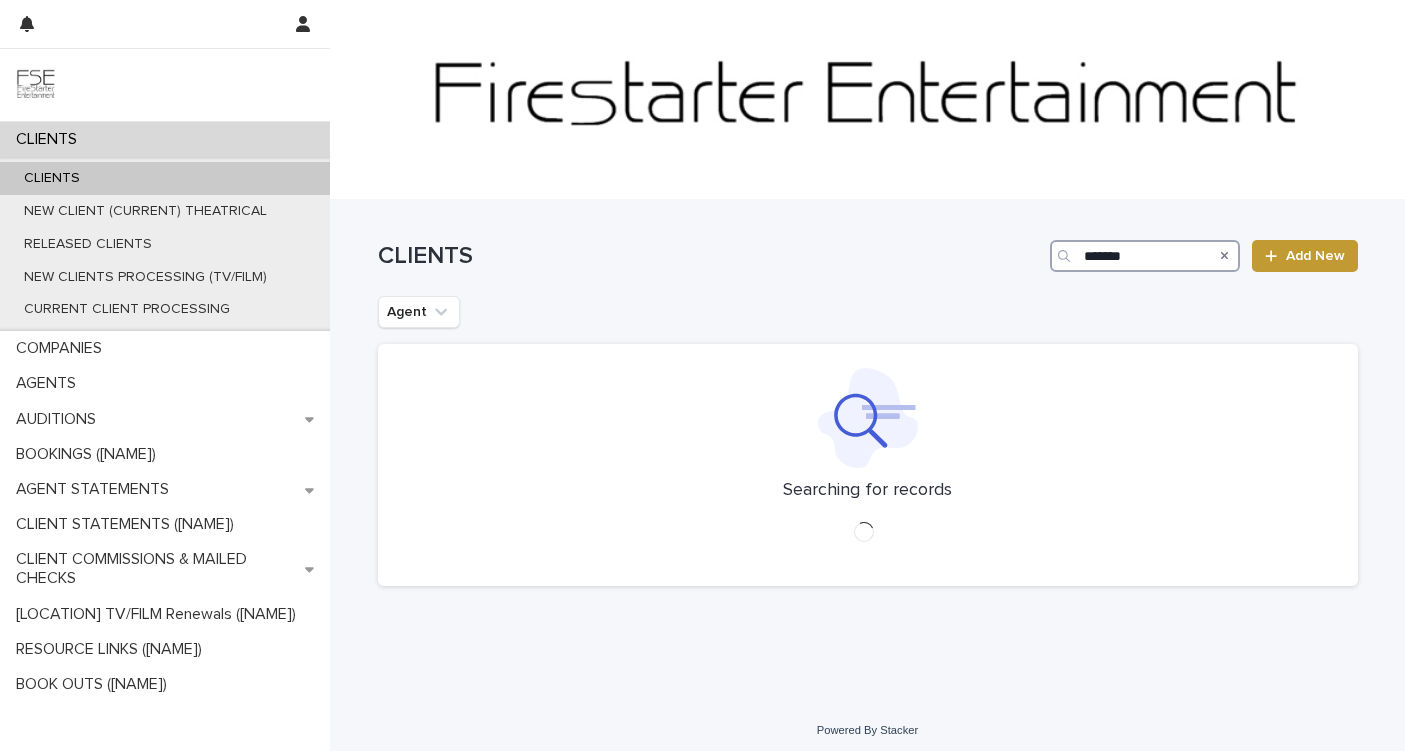 click on "*******" at bounding box center [1145, 256] 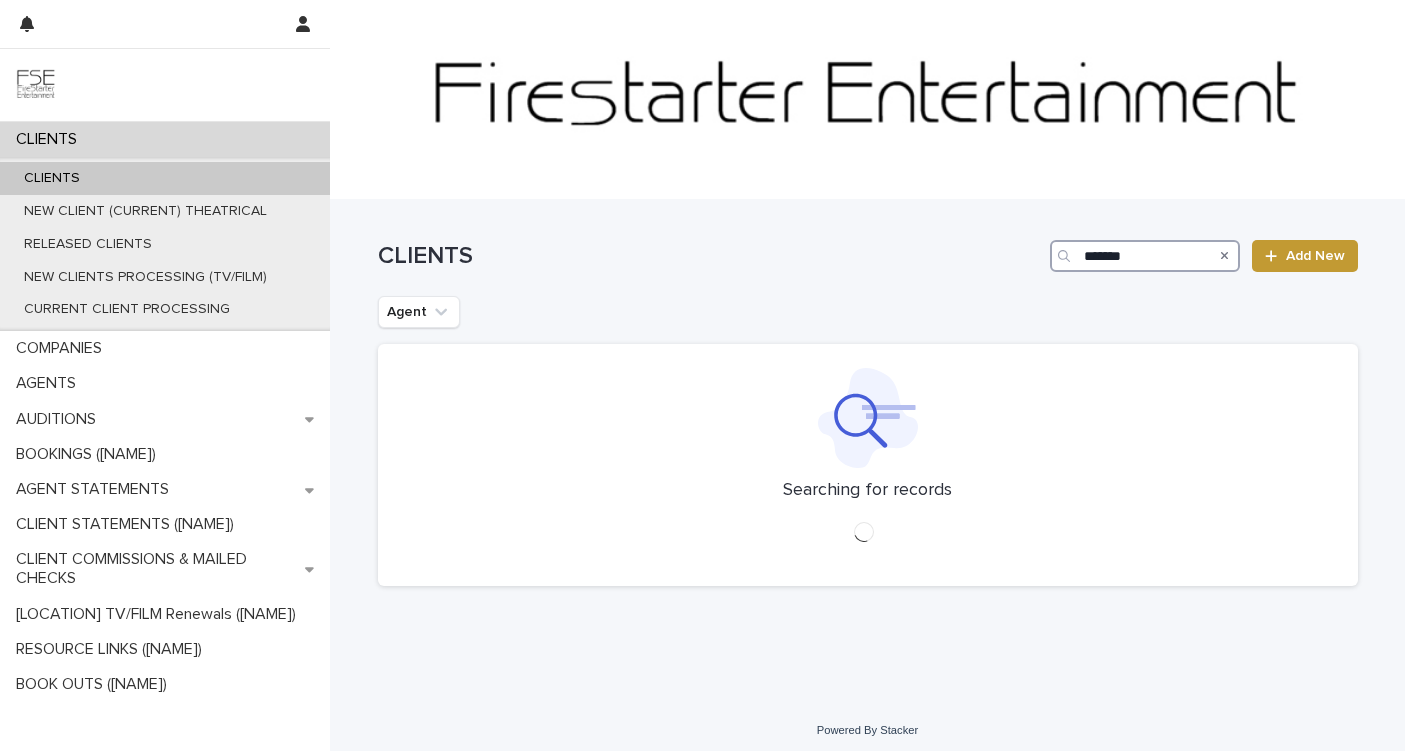click on "*******" at bounding box center [1145, 256] 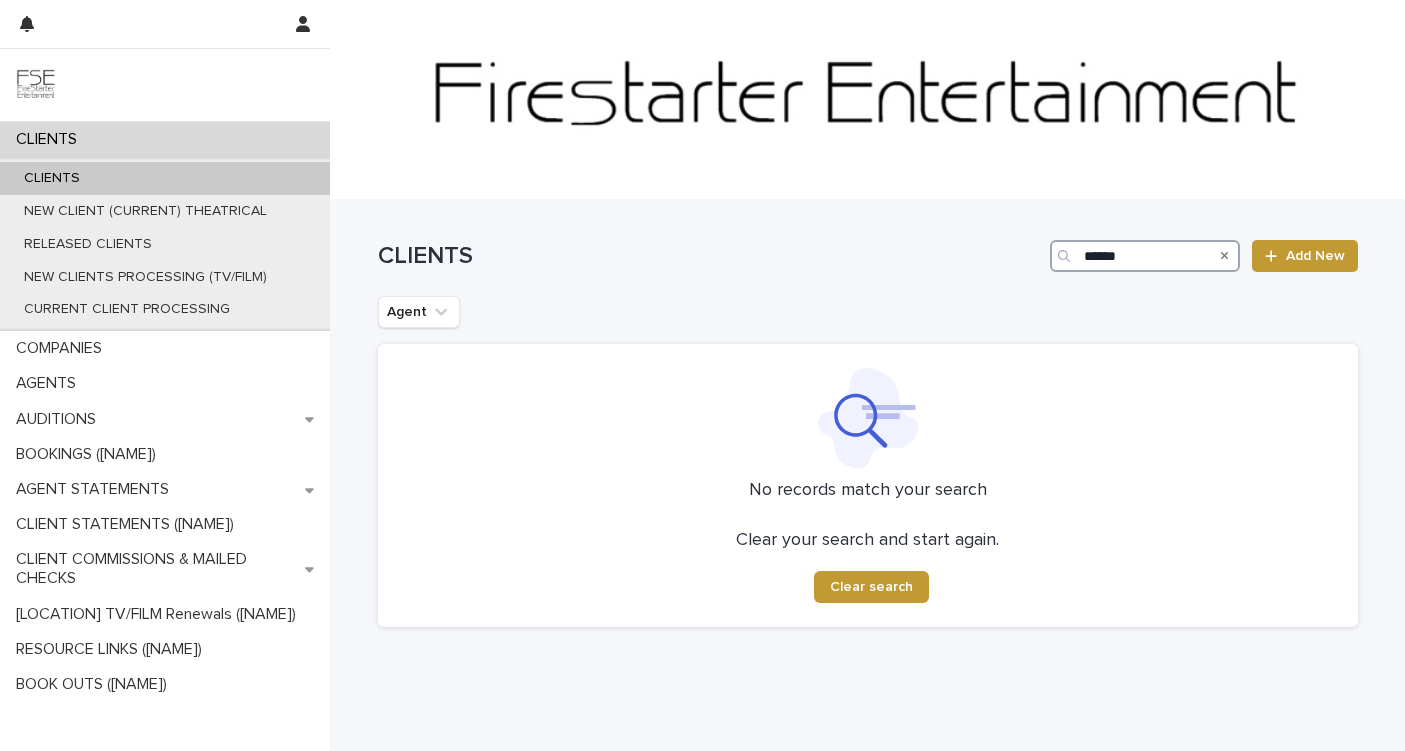 type on "******" 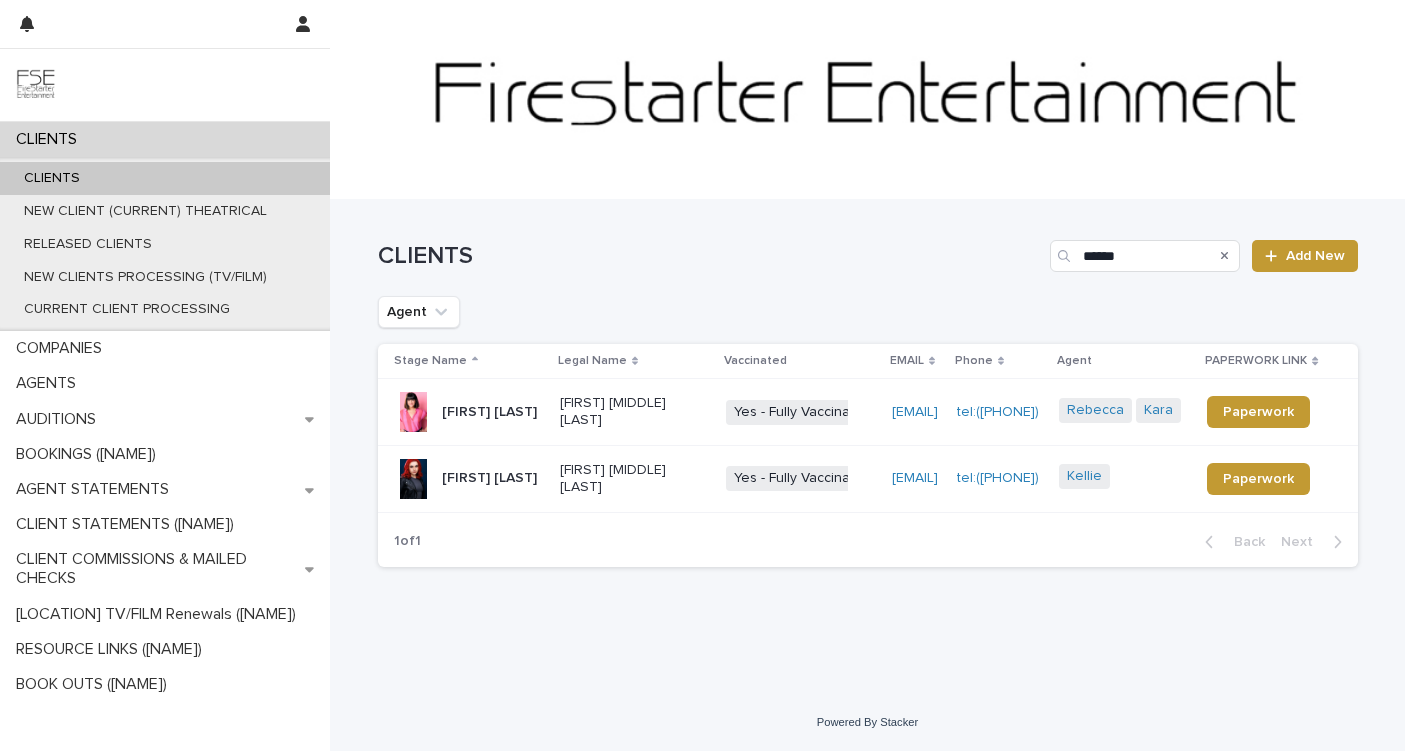 click on "[FIRST] [MIDDLE] [LAST]" at bounding box center [635, 412] 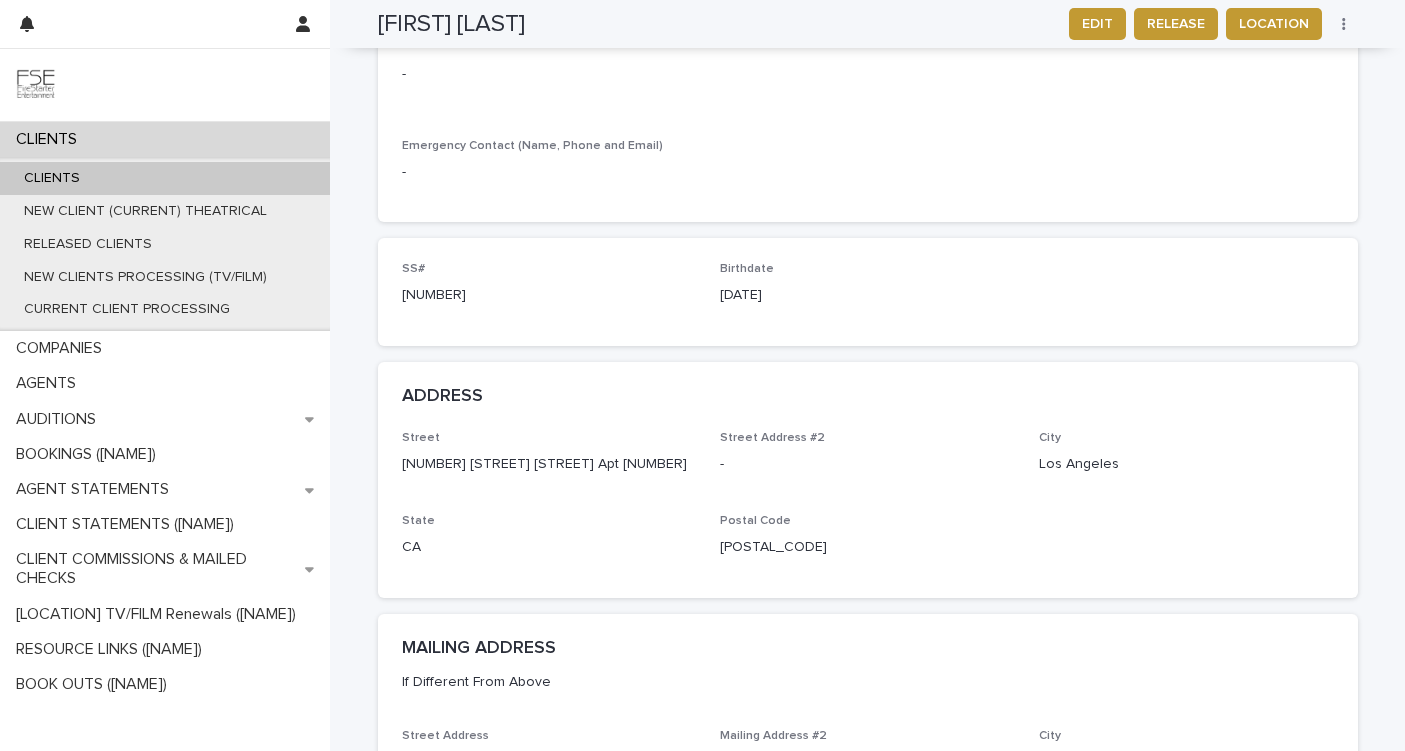 scroll, scrollTop: 1233, scrollLeft: 0, axis: vertical 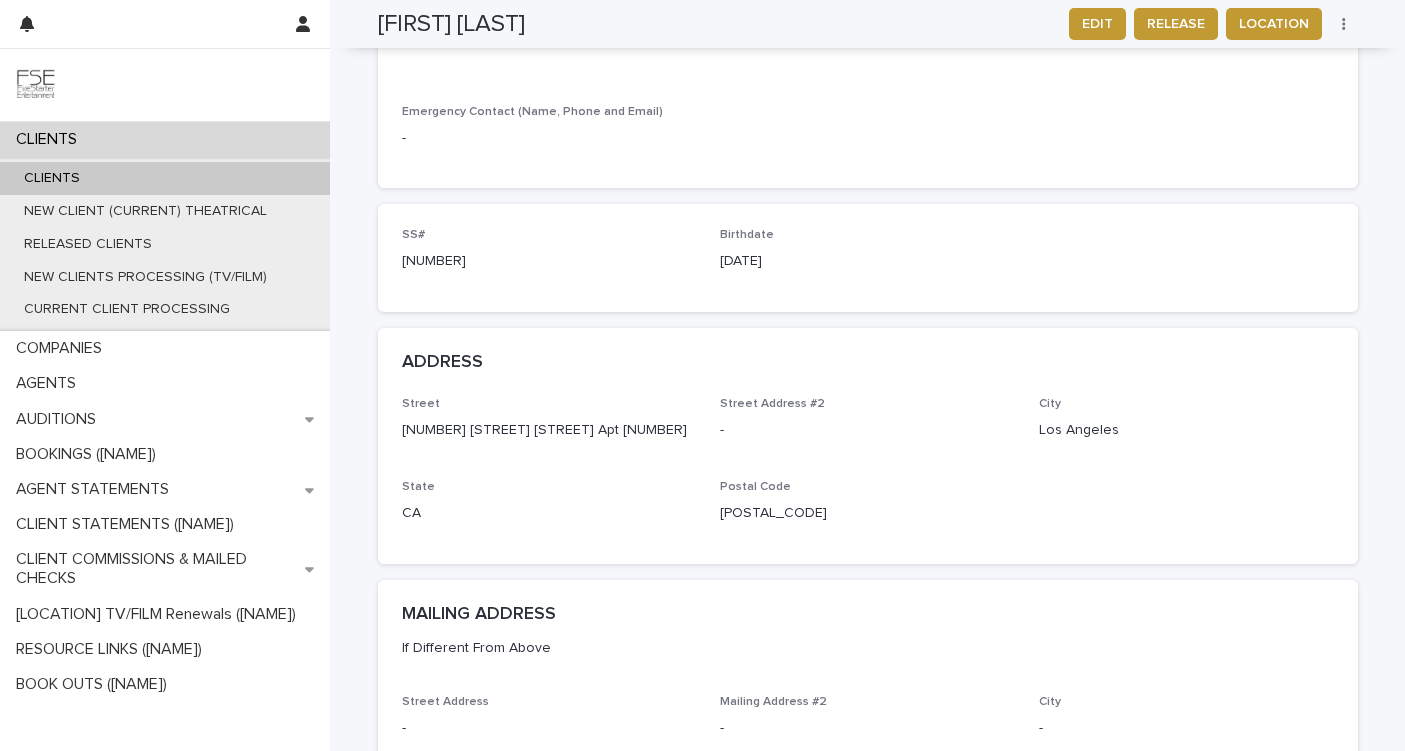 click on "CLIENTS" at bounding box center (165, 178) 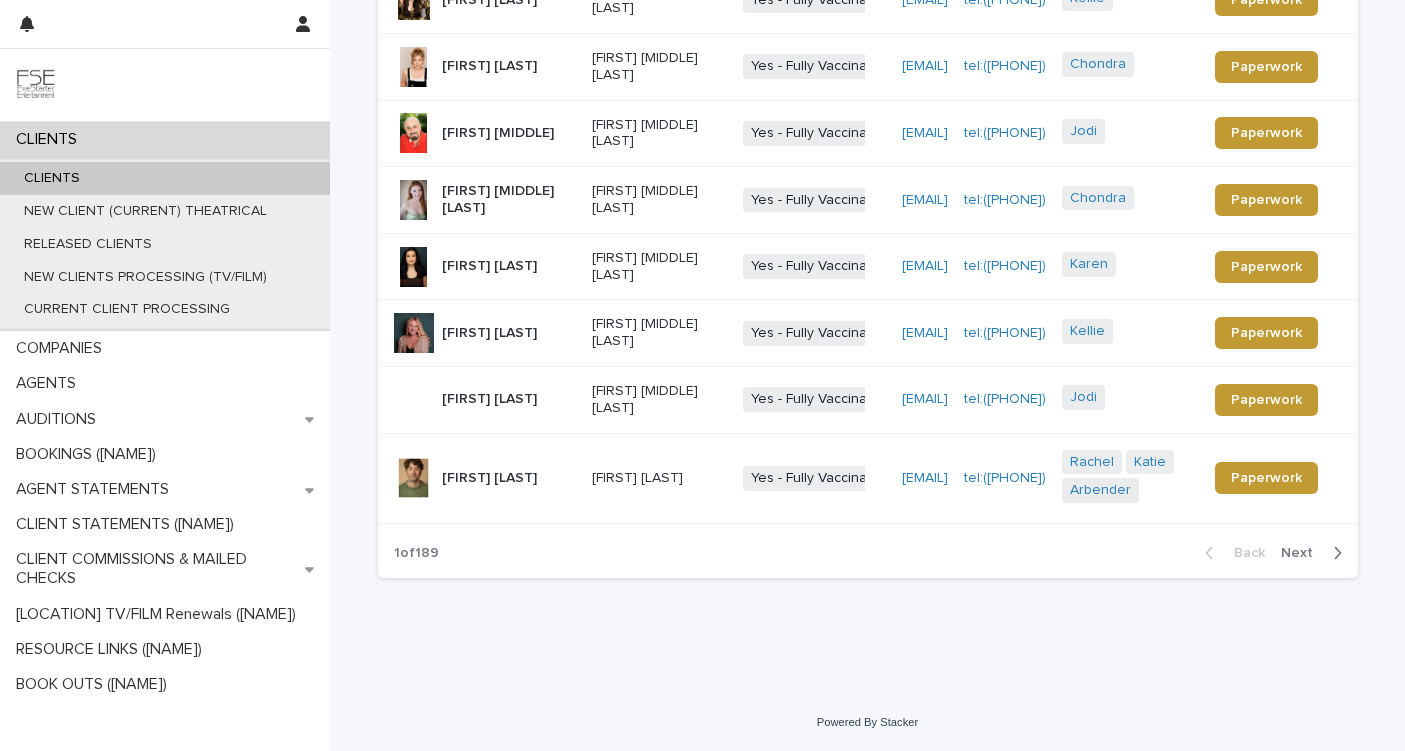 scroll, scrollTop: 0, scrollLeft: 0, axis: both 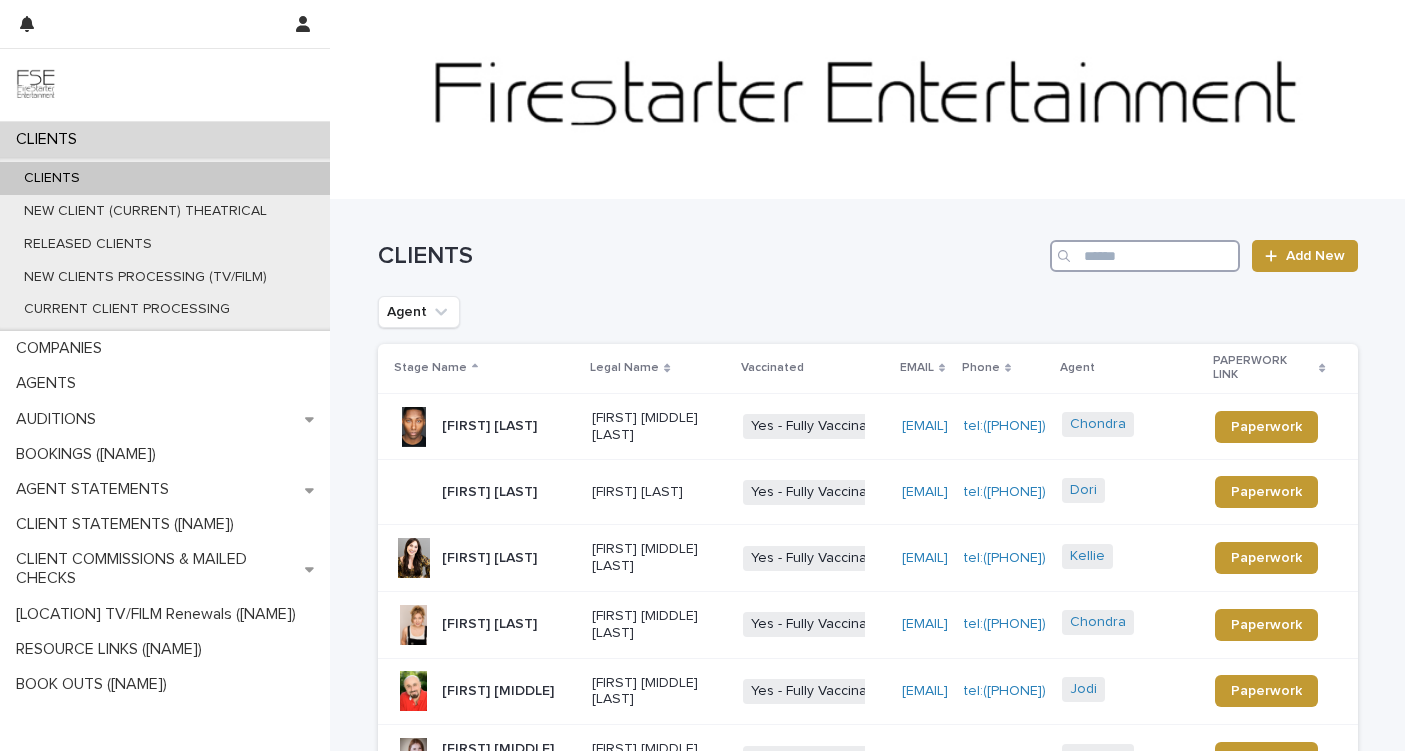 click at bounding box center (1145, 256) 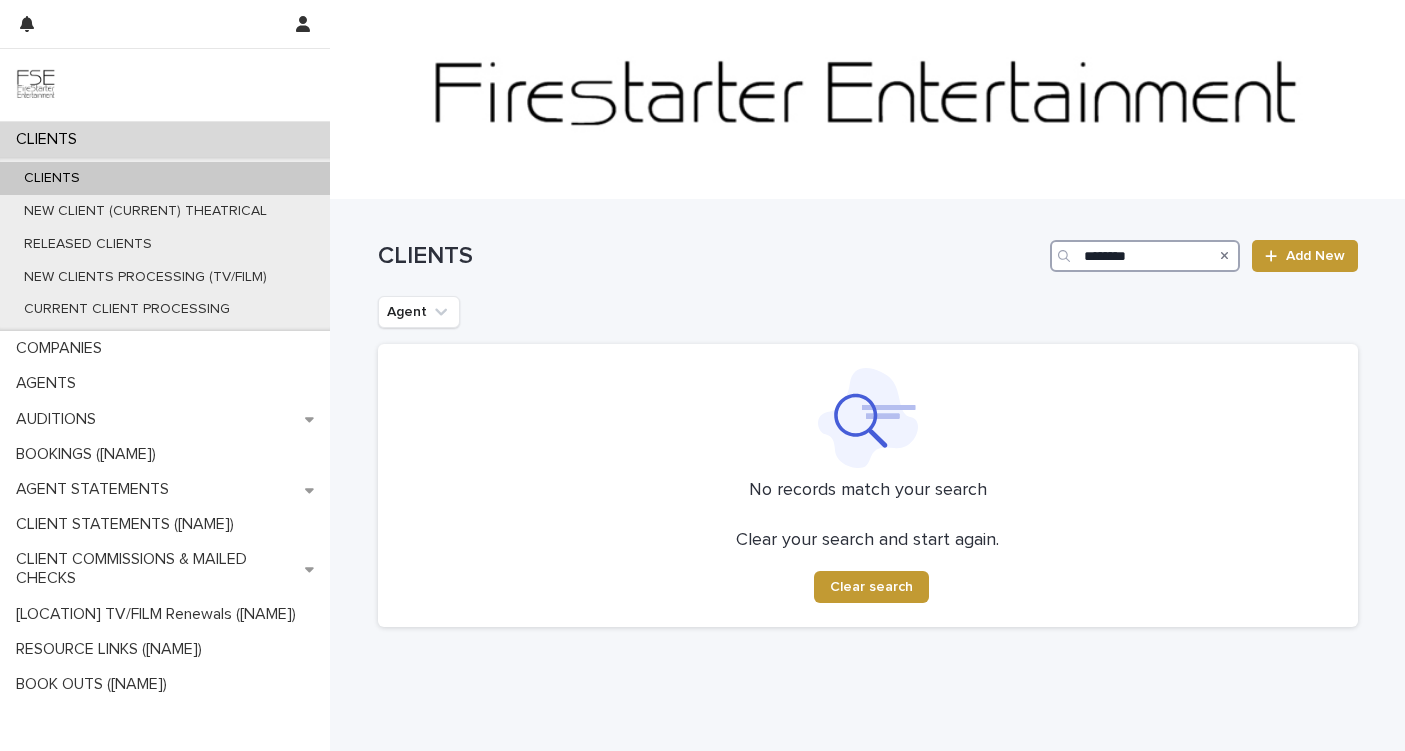 click on "********" at bounding box center (1145, 256) 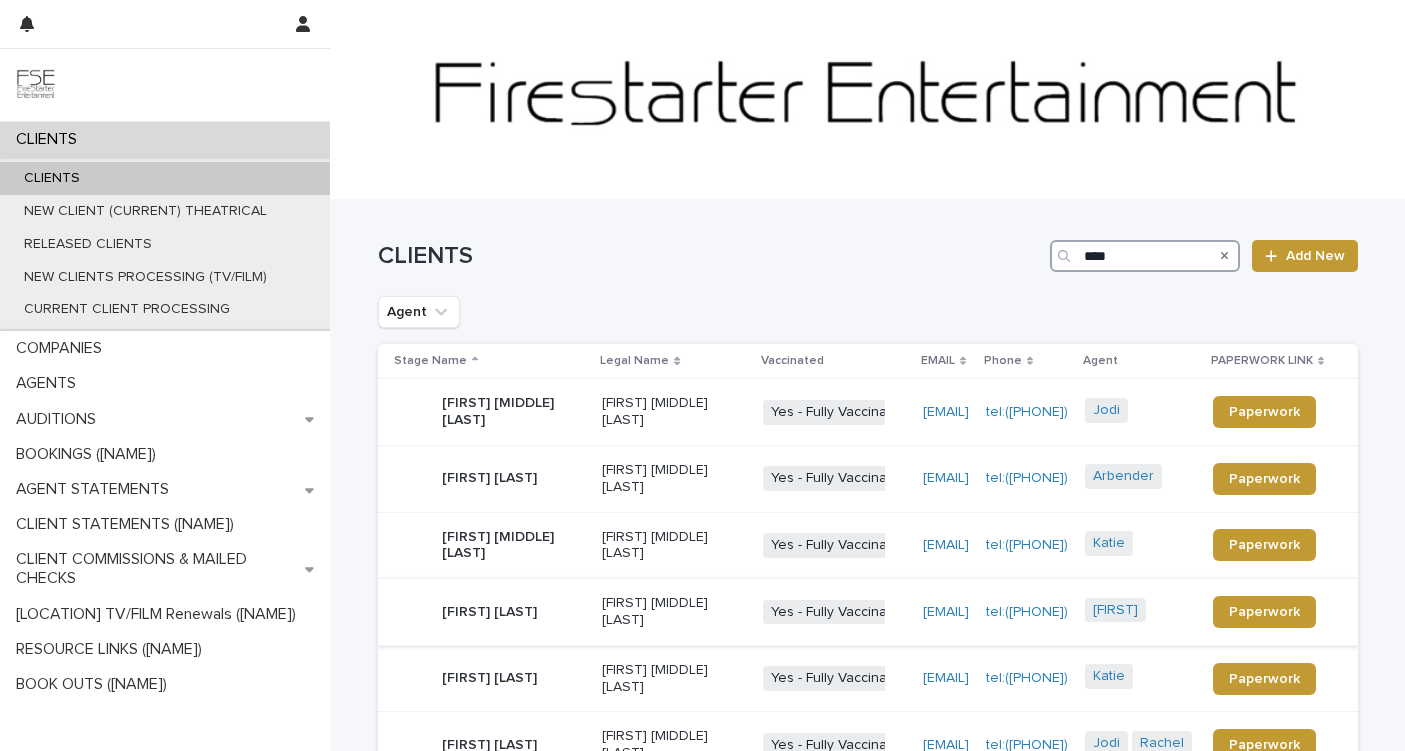 scroll, scrollTop: 175, scrollLeft: 0, axis: vertical 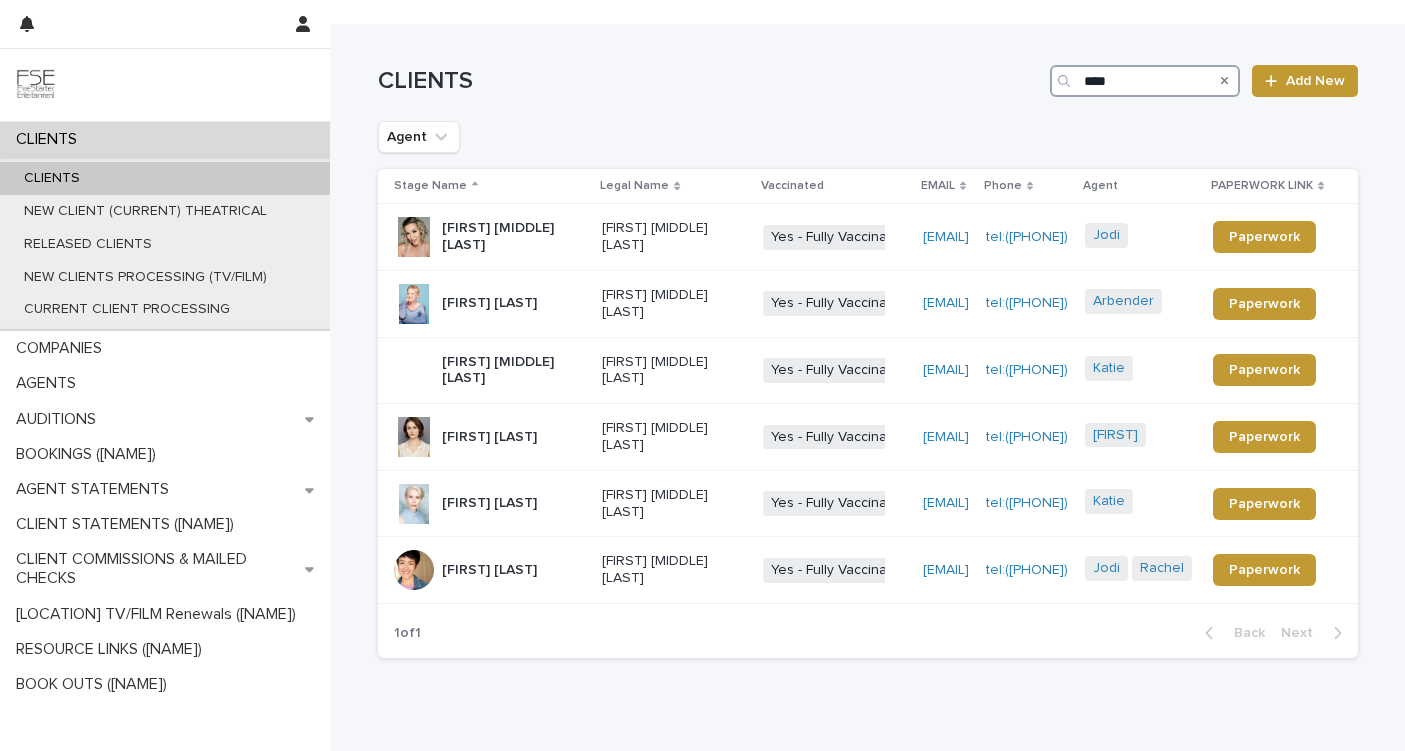 click on "****" at bounding box center [1145, 81] 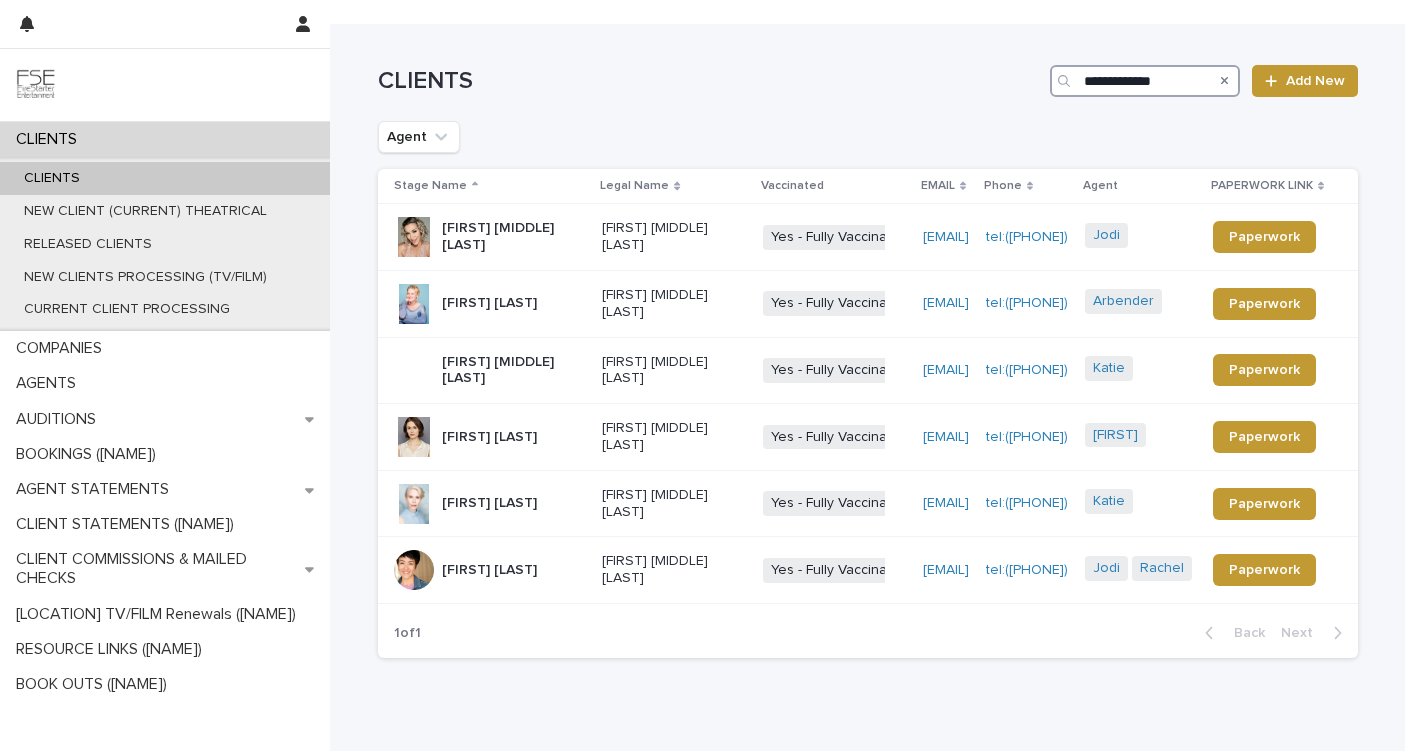 type on "**********" 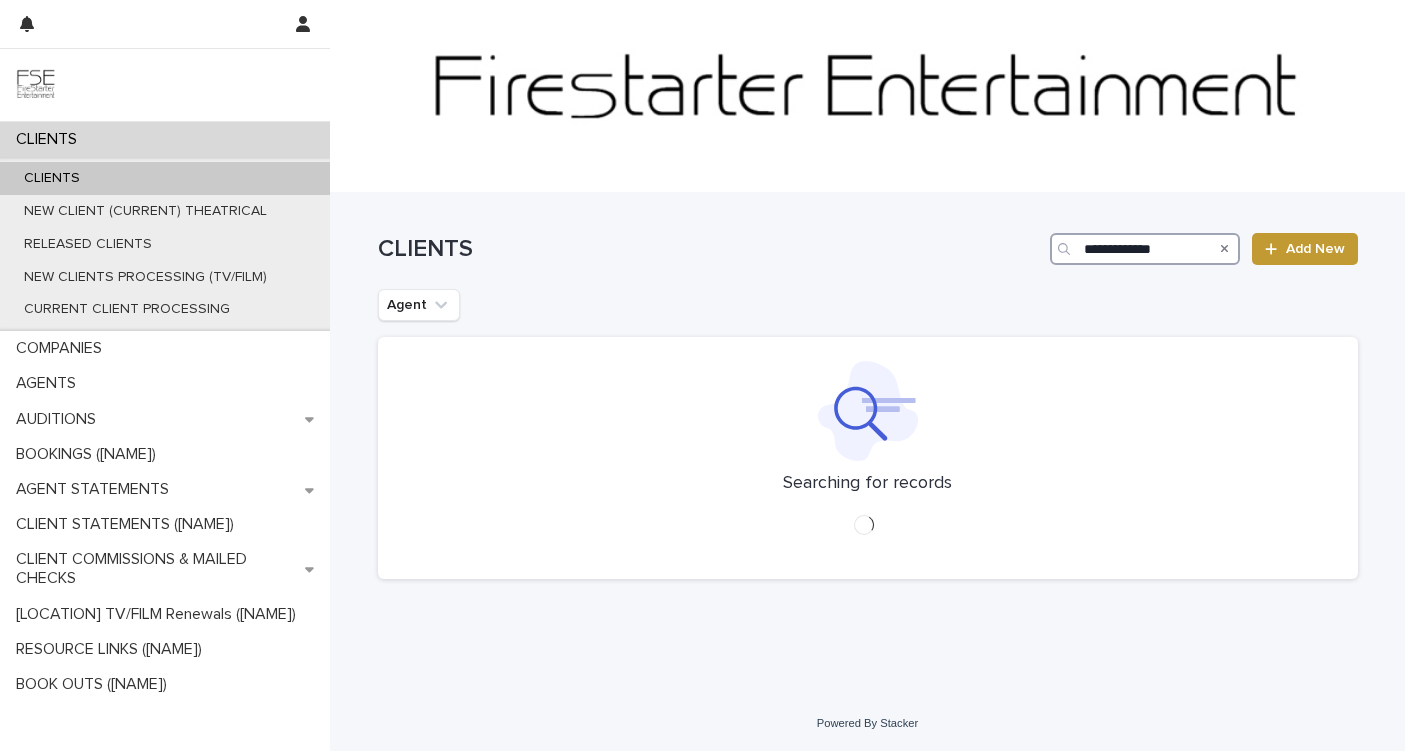 scroll, scrollTop: 0, scrollLeft: 0, axis: both 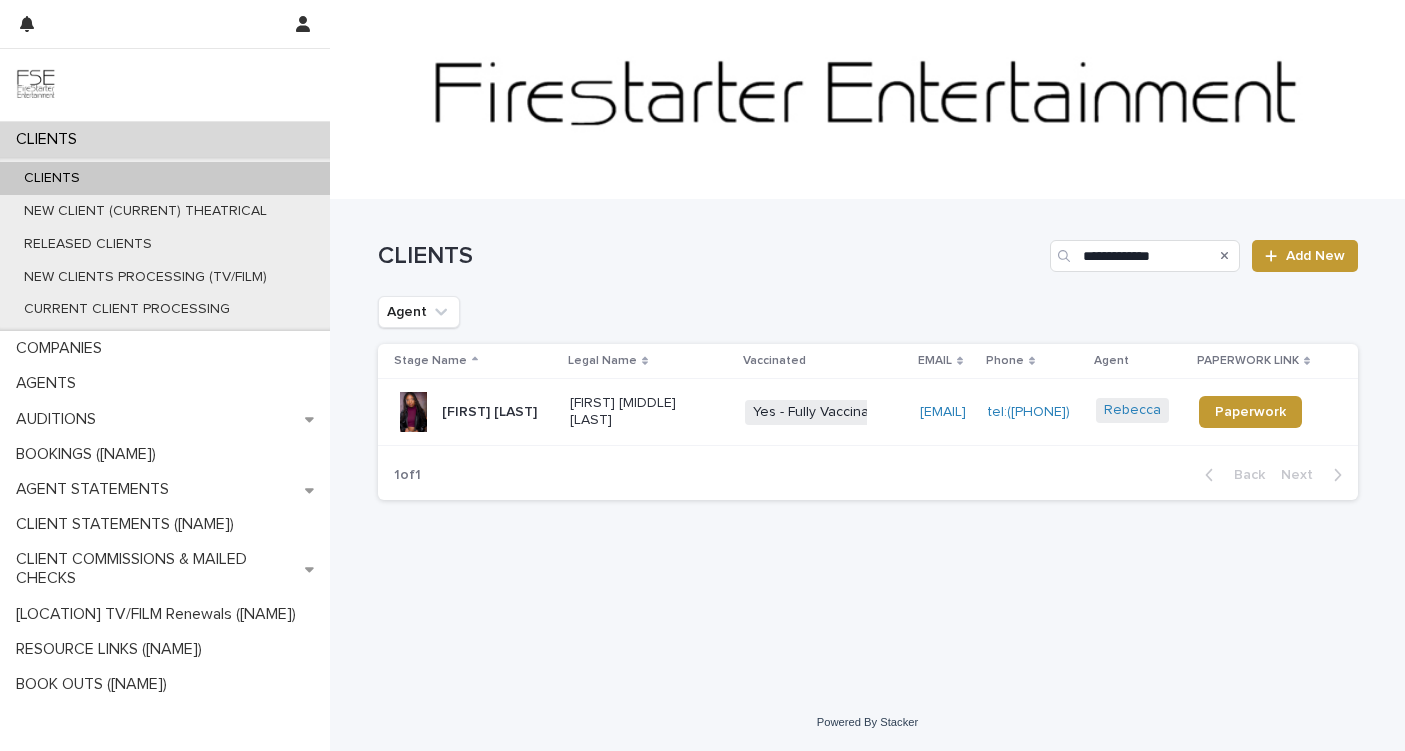 click on "[FIRST] [MIDDLE] [LAST]" at bounding box center [641, 412] 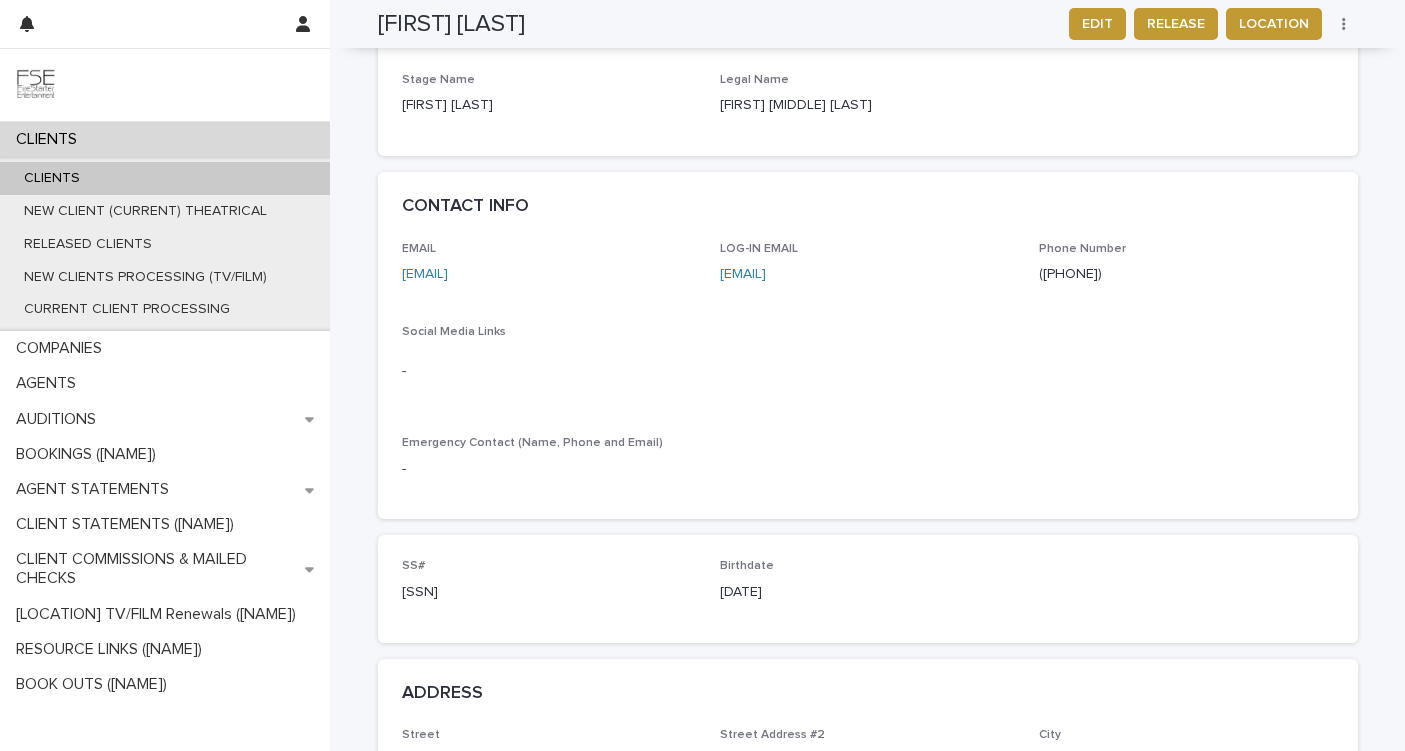 scroll, scrollTop: 1170, scrollLeft: 0, axis: vertical 